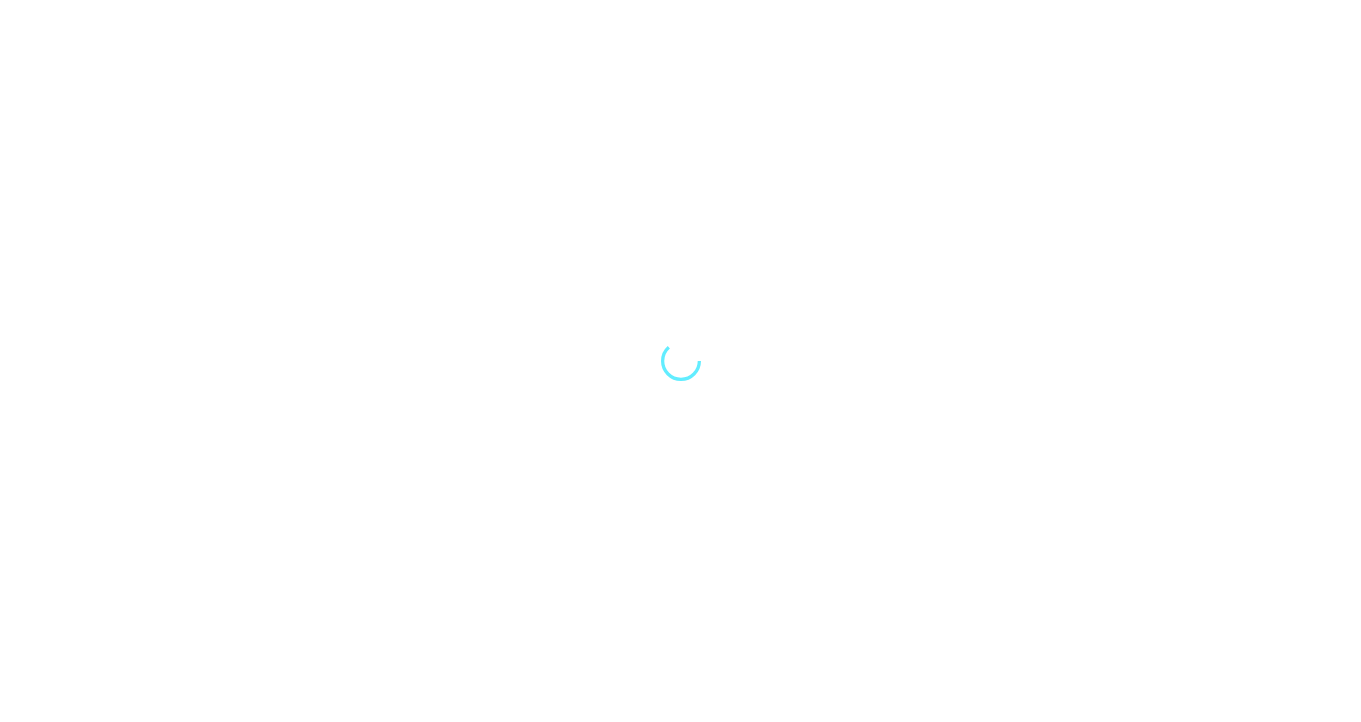 scroll, scrollTop: 0, scrollLeft: 0, axis: both 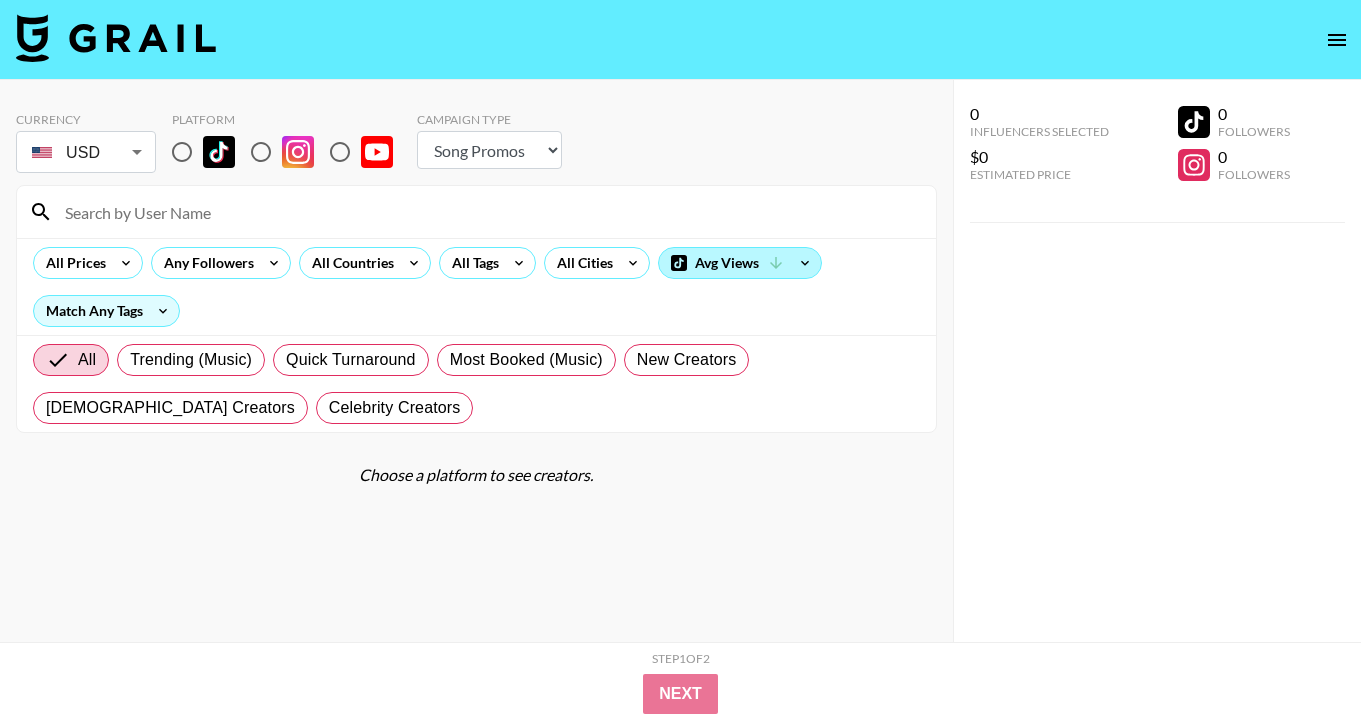 click at bounding box center (679, 263) 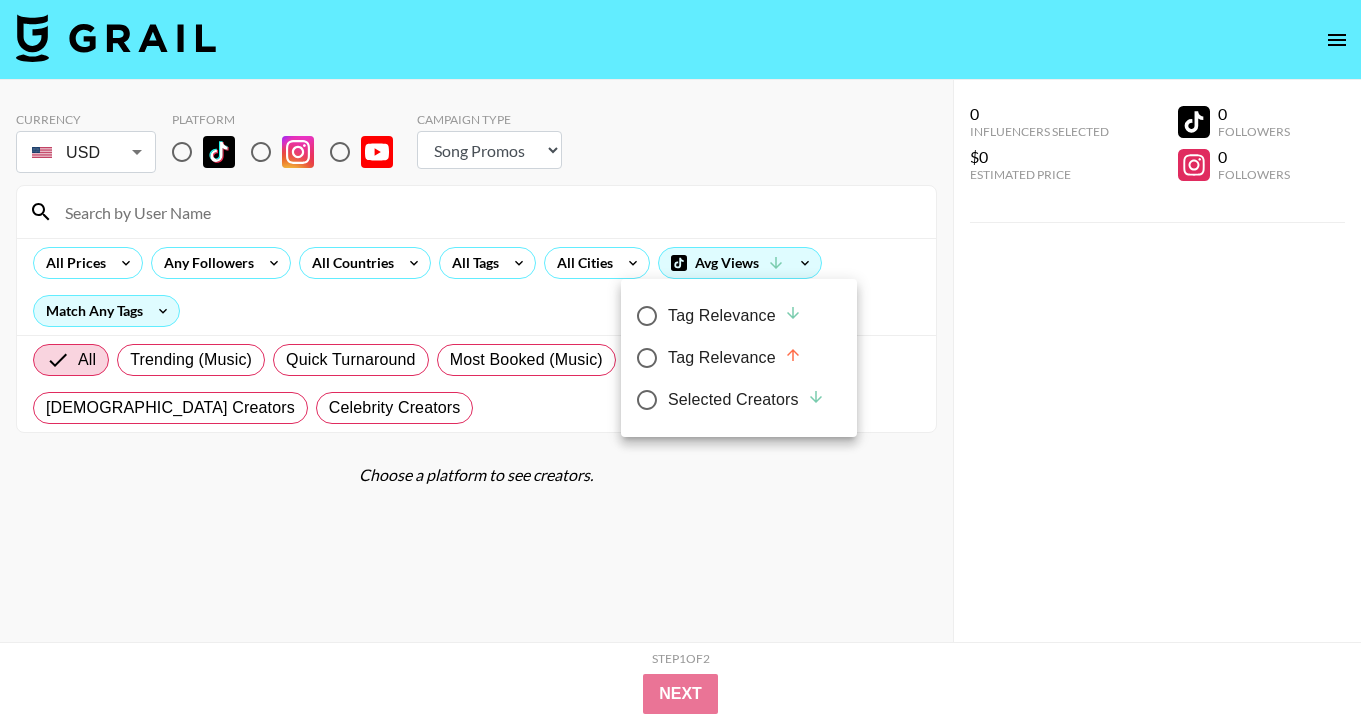 click at bounding box center [680, 361] 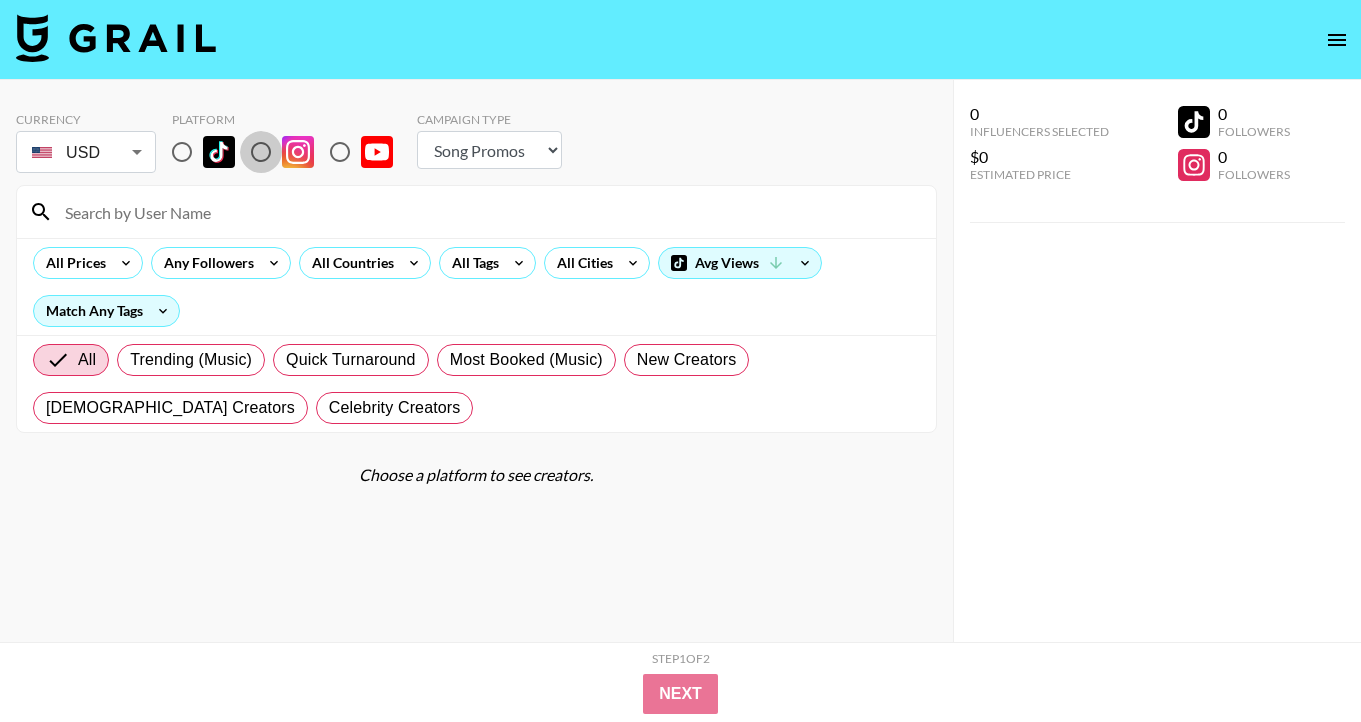 click at bounding box center [261, 152] 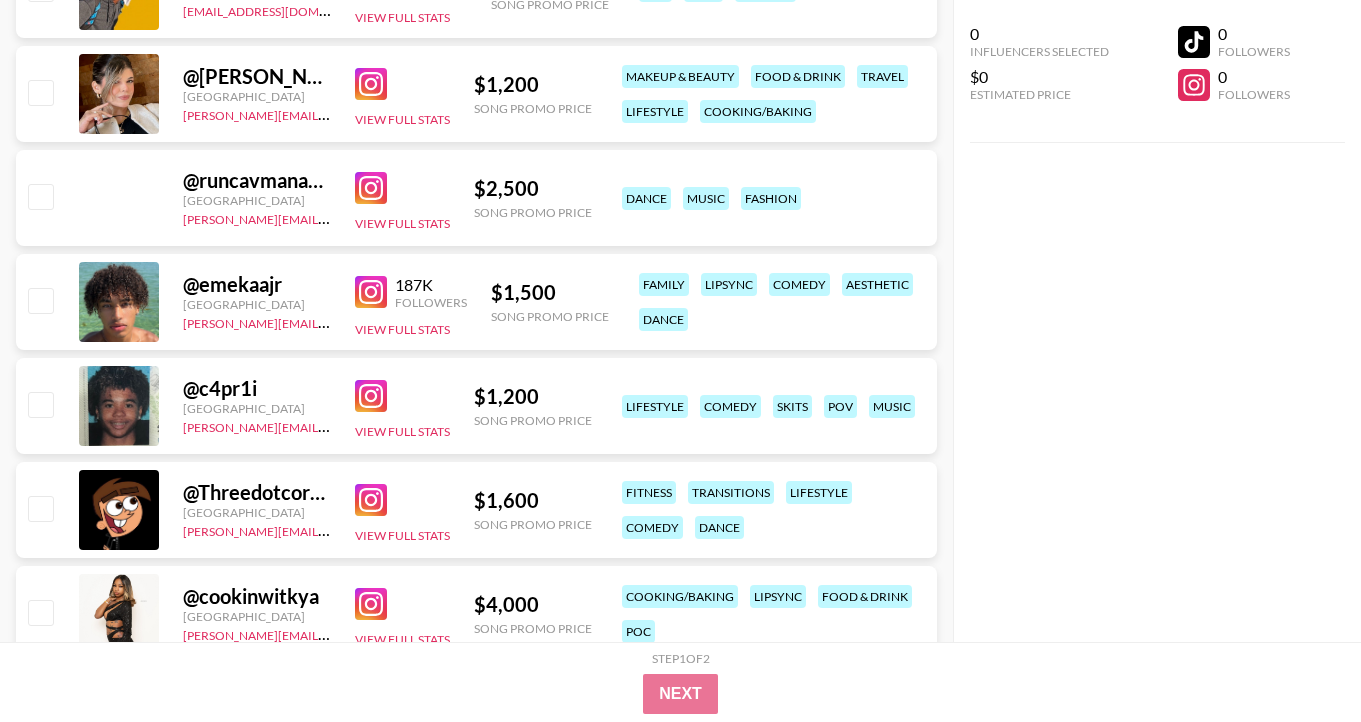 scroll, scrollTop: 3421, scrollLeft: 0, axis: vertical 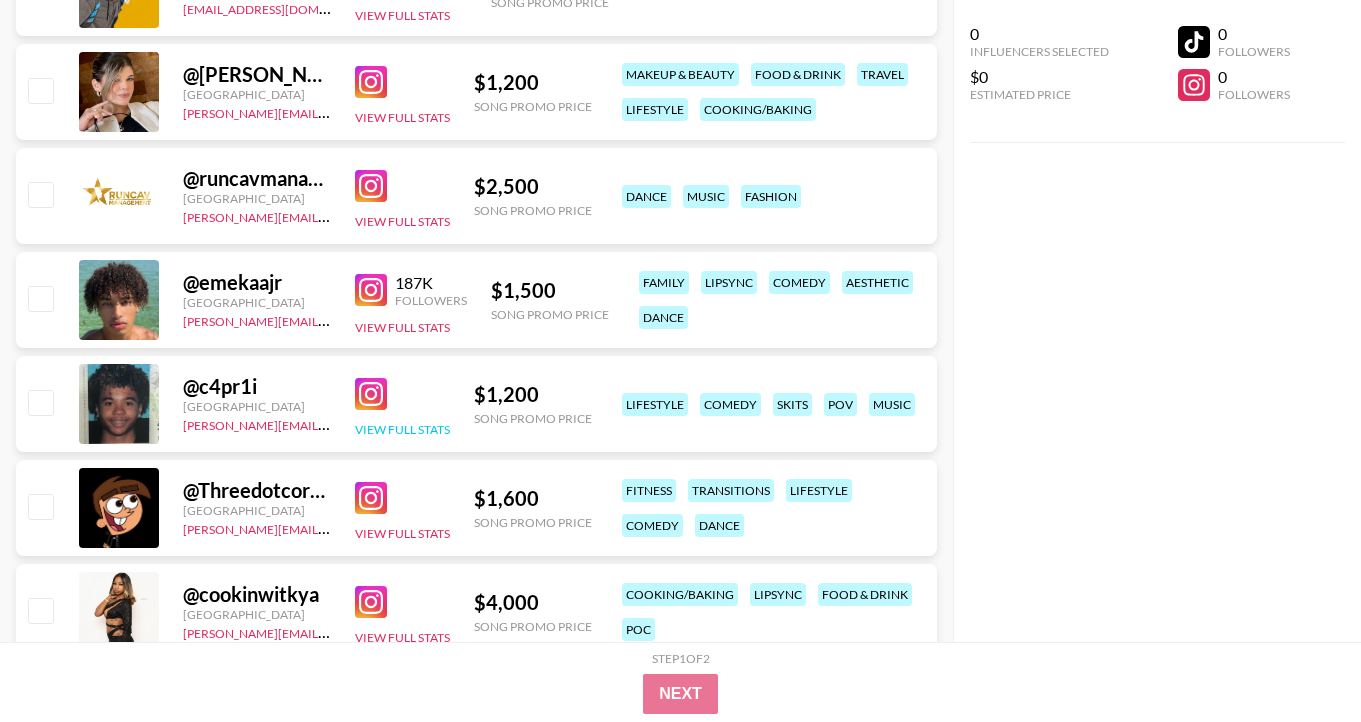 click on "View Full Stats" at bounding box center [402, 429] 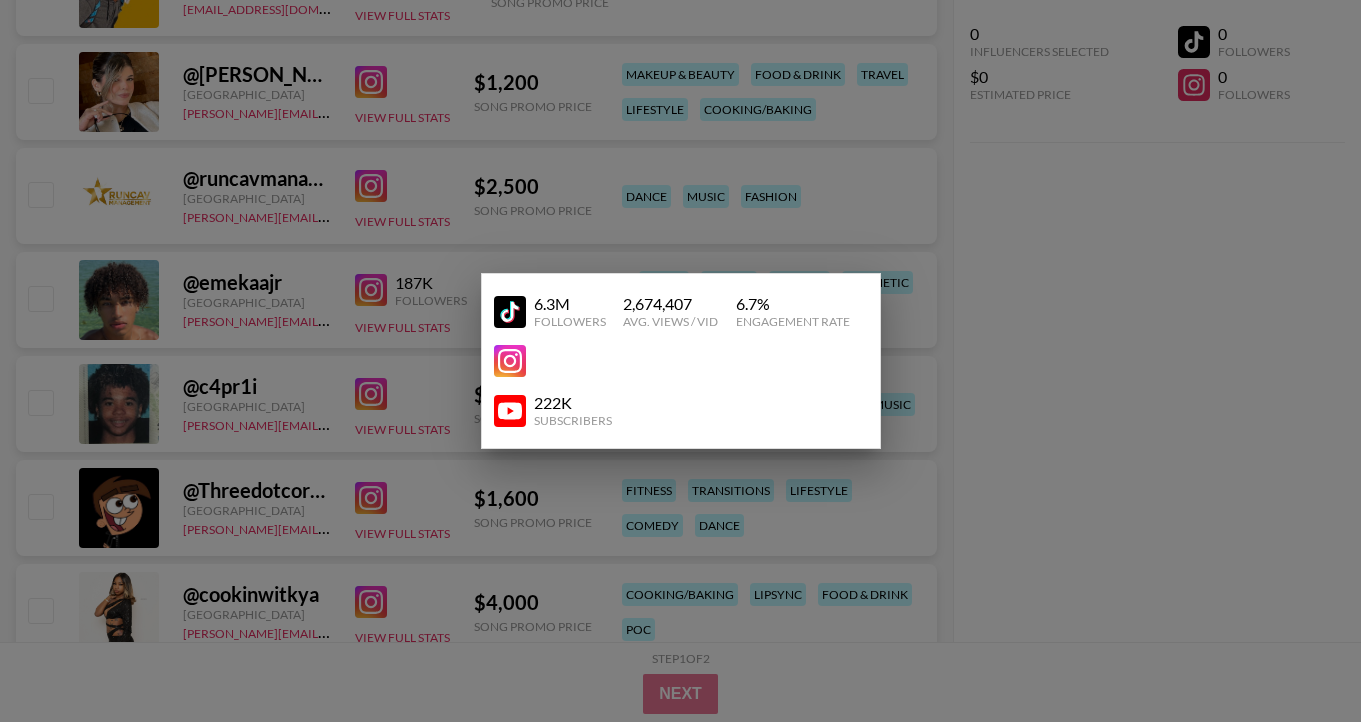 click at bounding box center [510, 361] 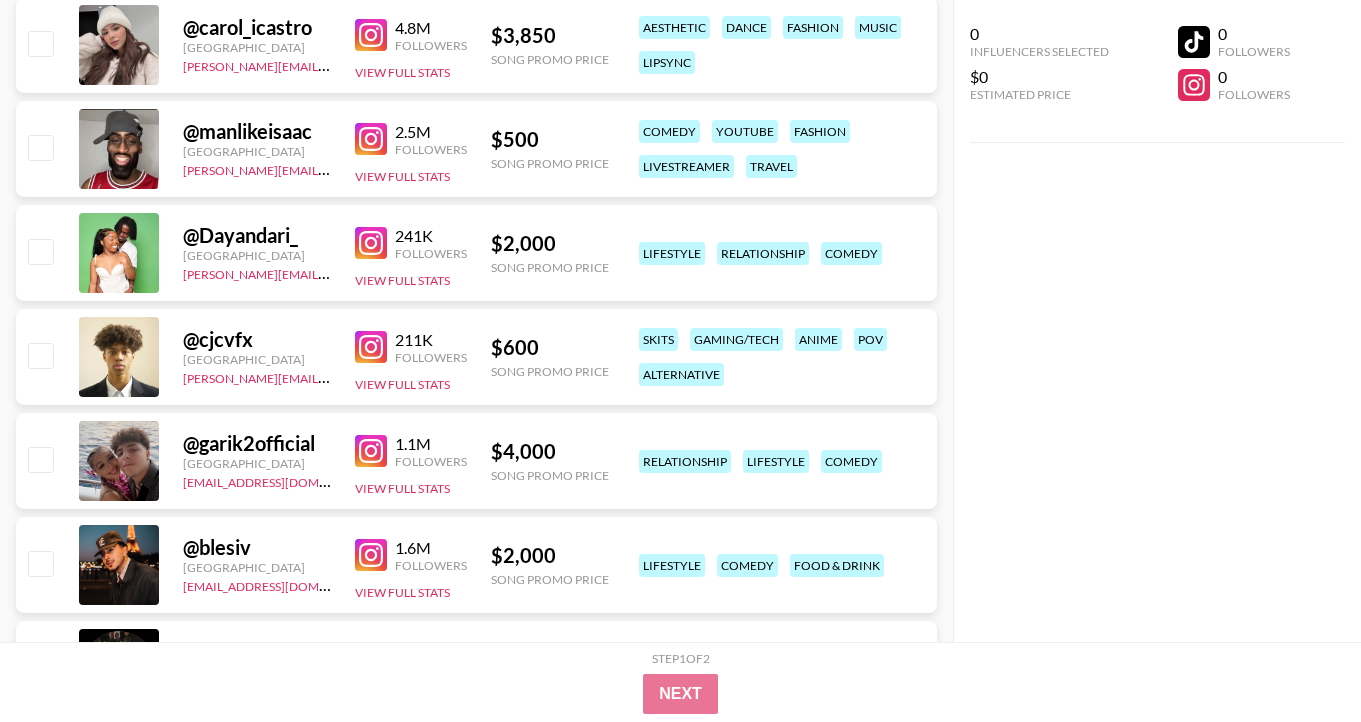 scroll, scrollTop: 4409, scrollLeft: 0, axis: vertical 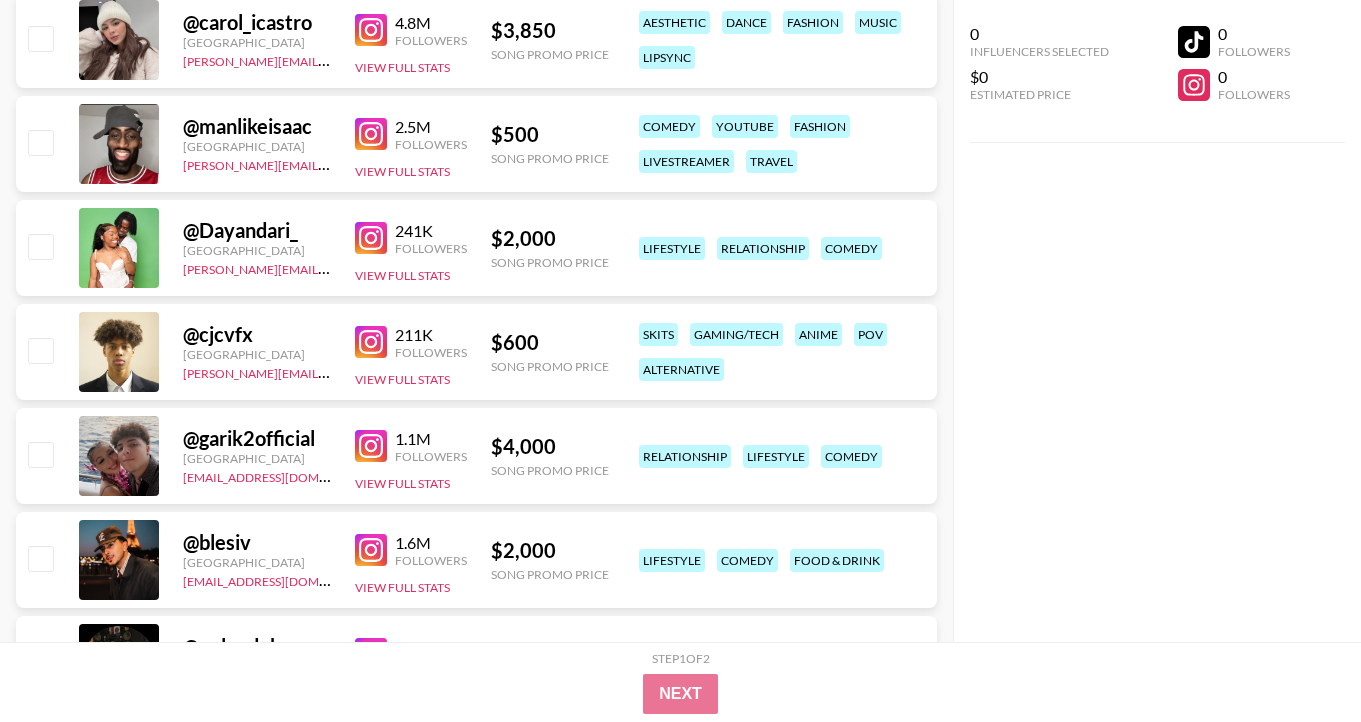 click at bounding box center (371, 342) 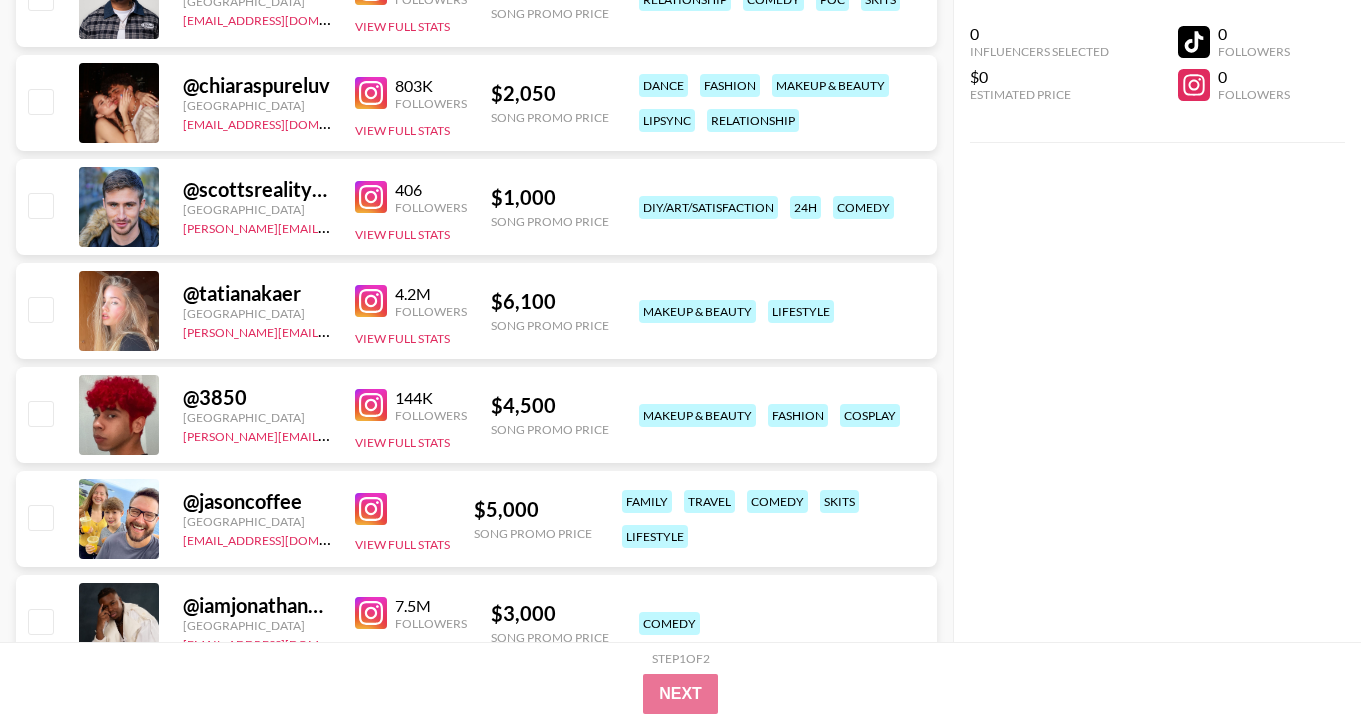 scroll, scrollTop: 0, scrollLeft: 0, axis: both 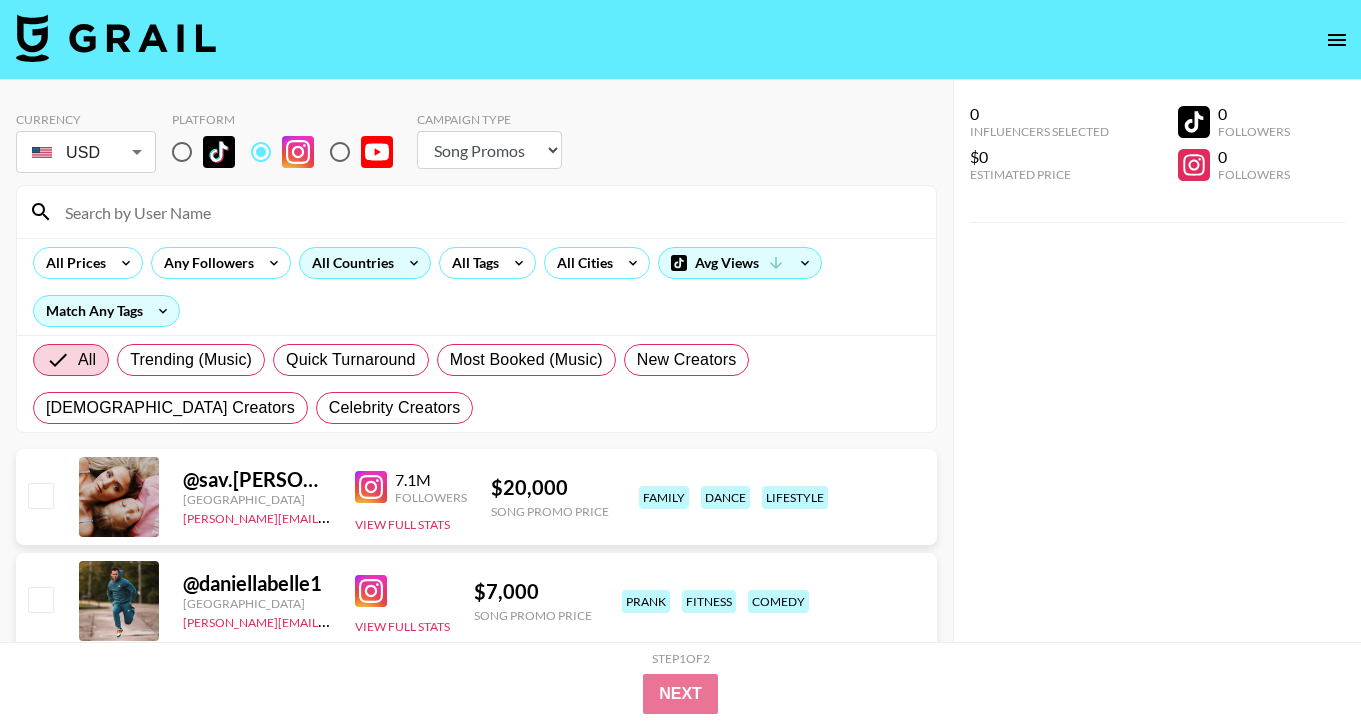 click 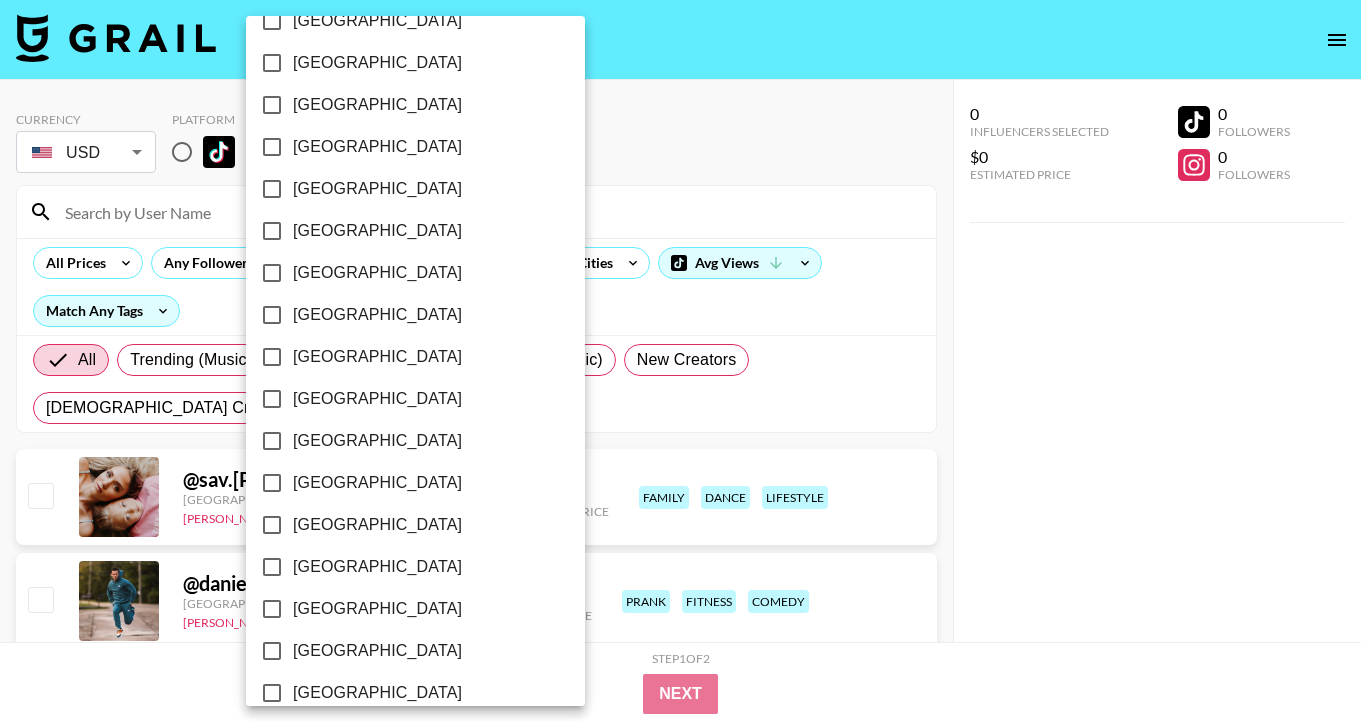 scroll, scrollTop: 1610, scrollLeft: 0, axis: vertical 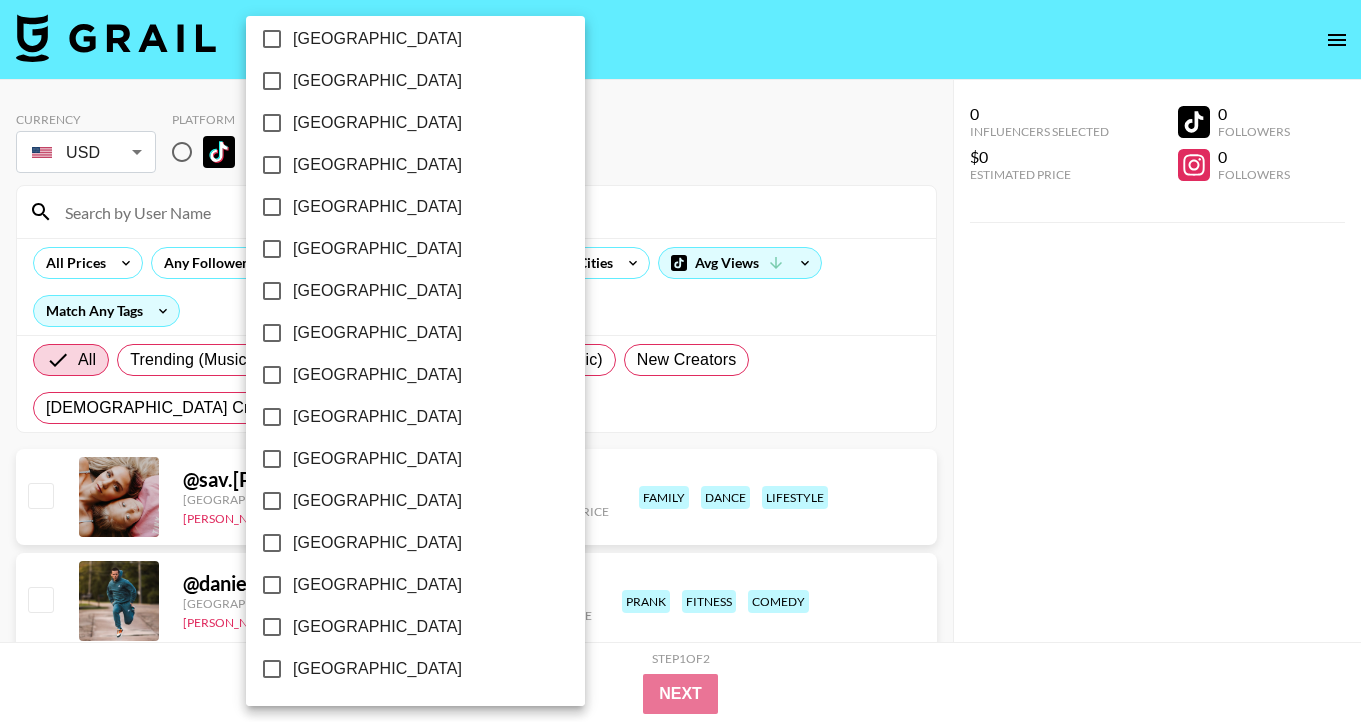 click on "[GEOGRAPHIC_DATA]" at bounding box center (377, 627) 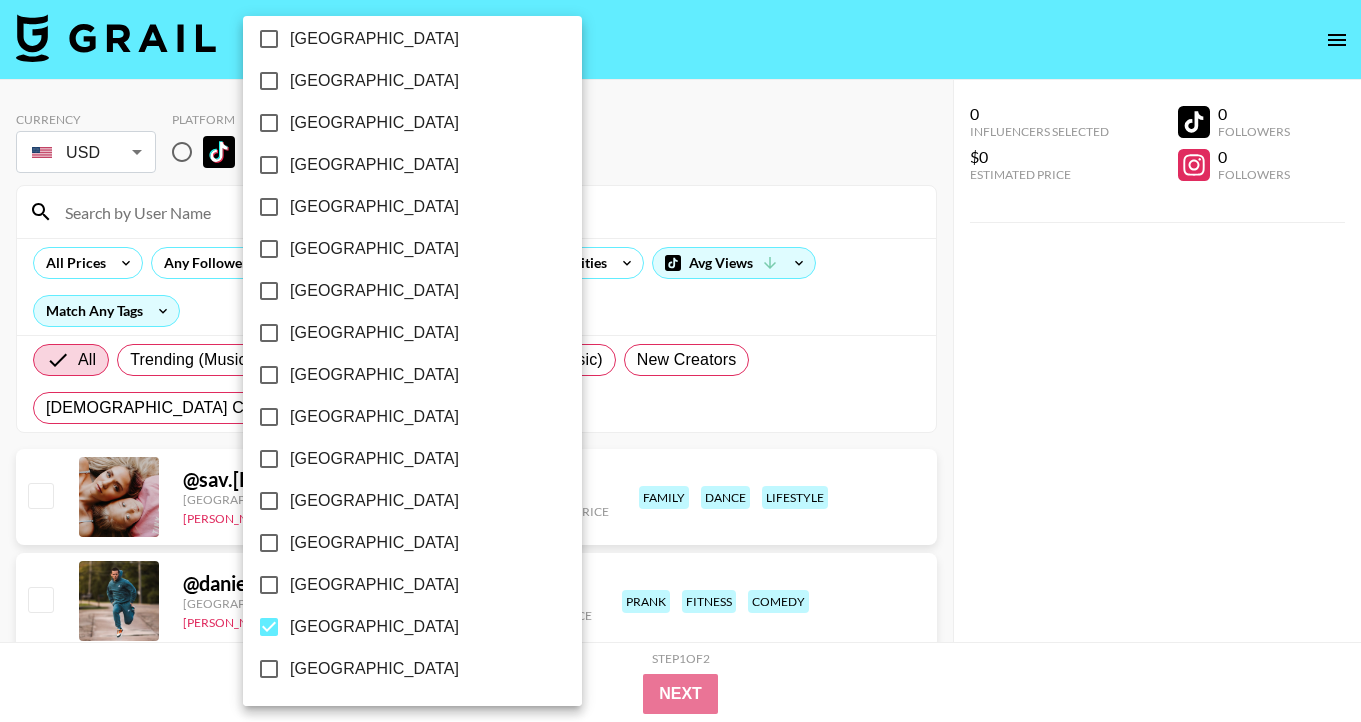 click at bounding box center [680, 361] 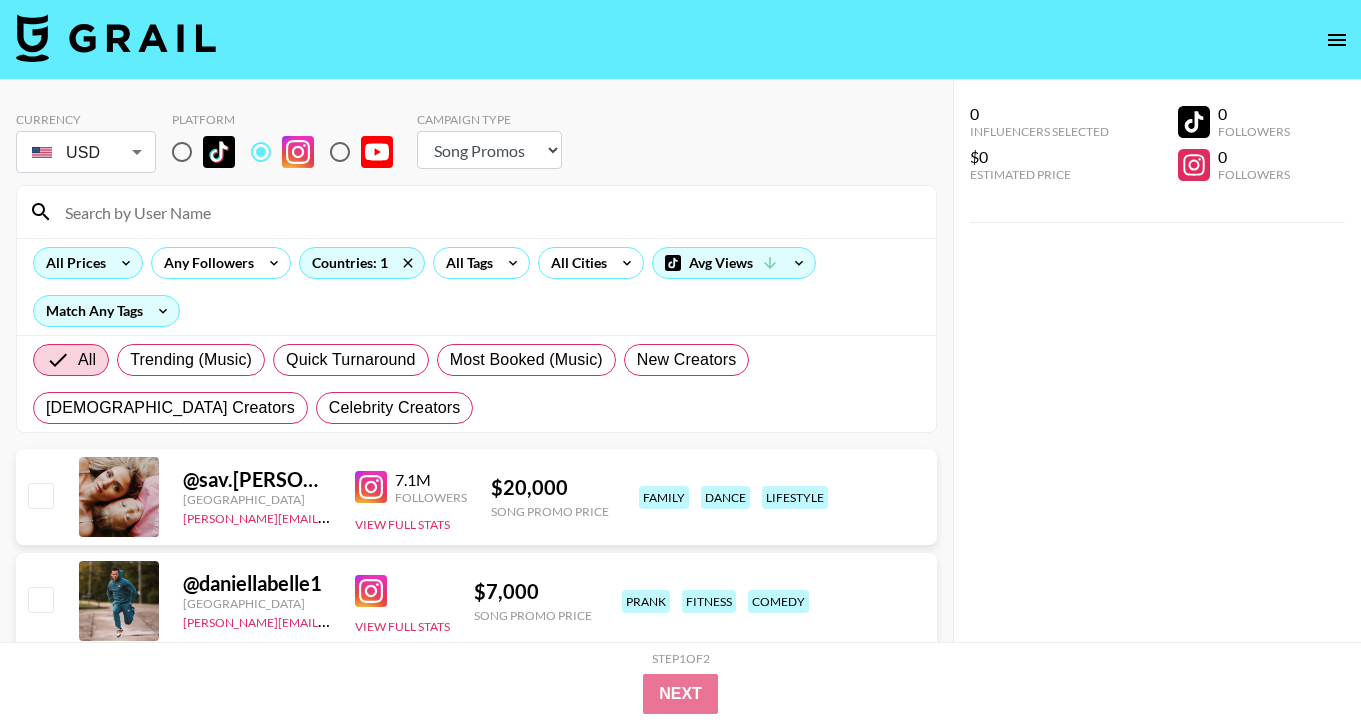 click 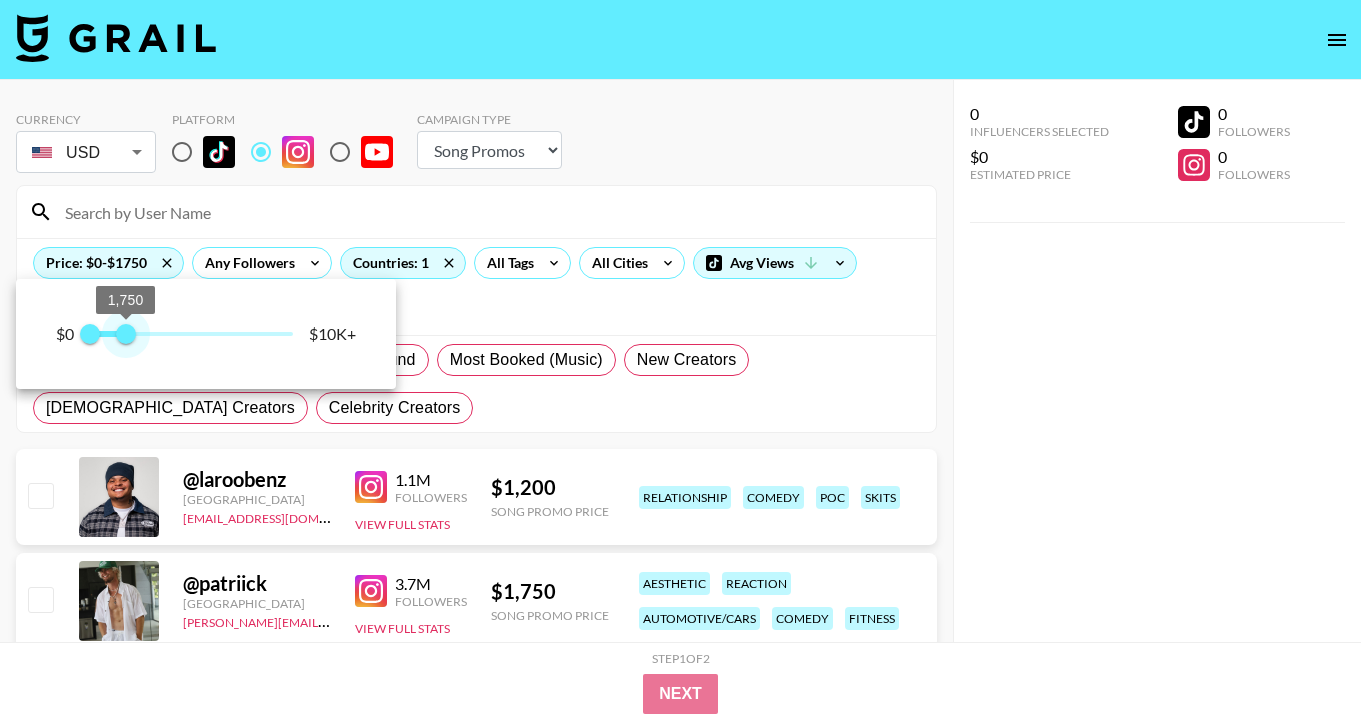 type on "1500" 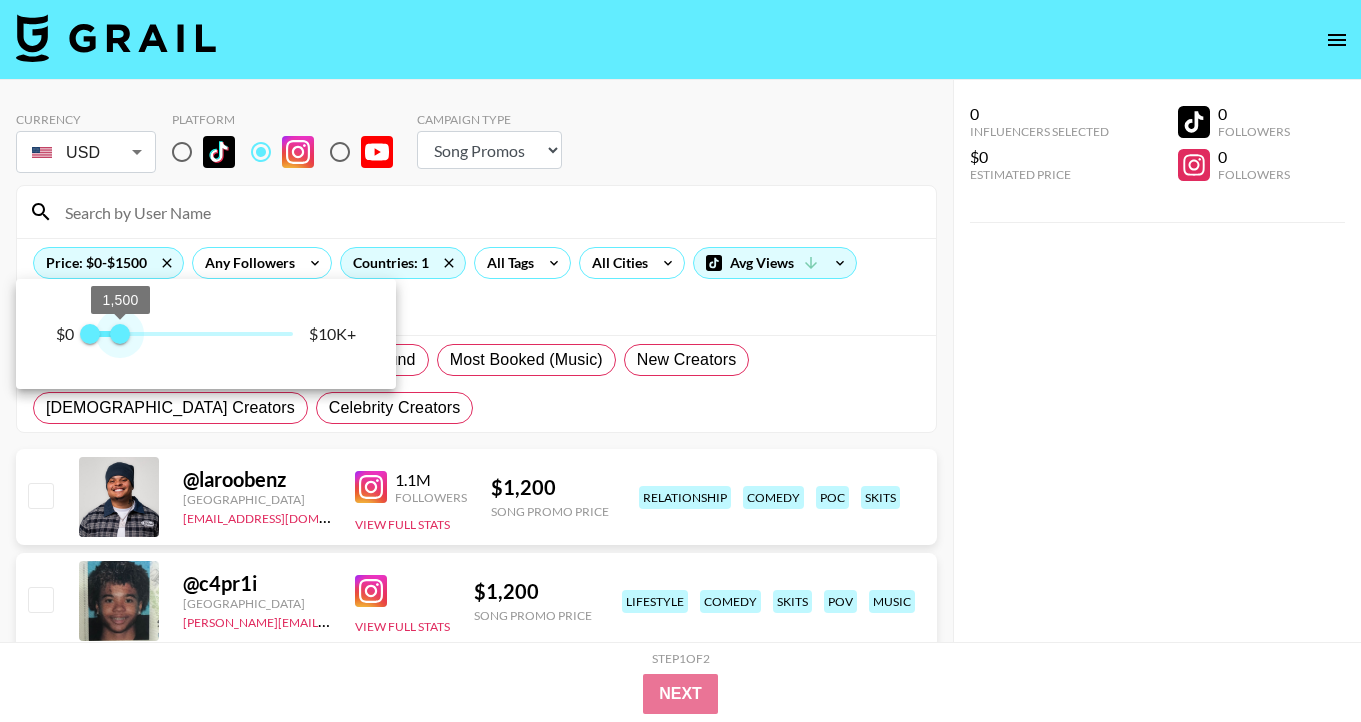 drag, startPoint x: 293, startPoint y: 339, endPoint x: 122, endPoint y: 344, distance: 171.07309 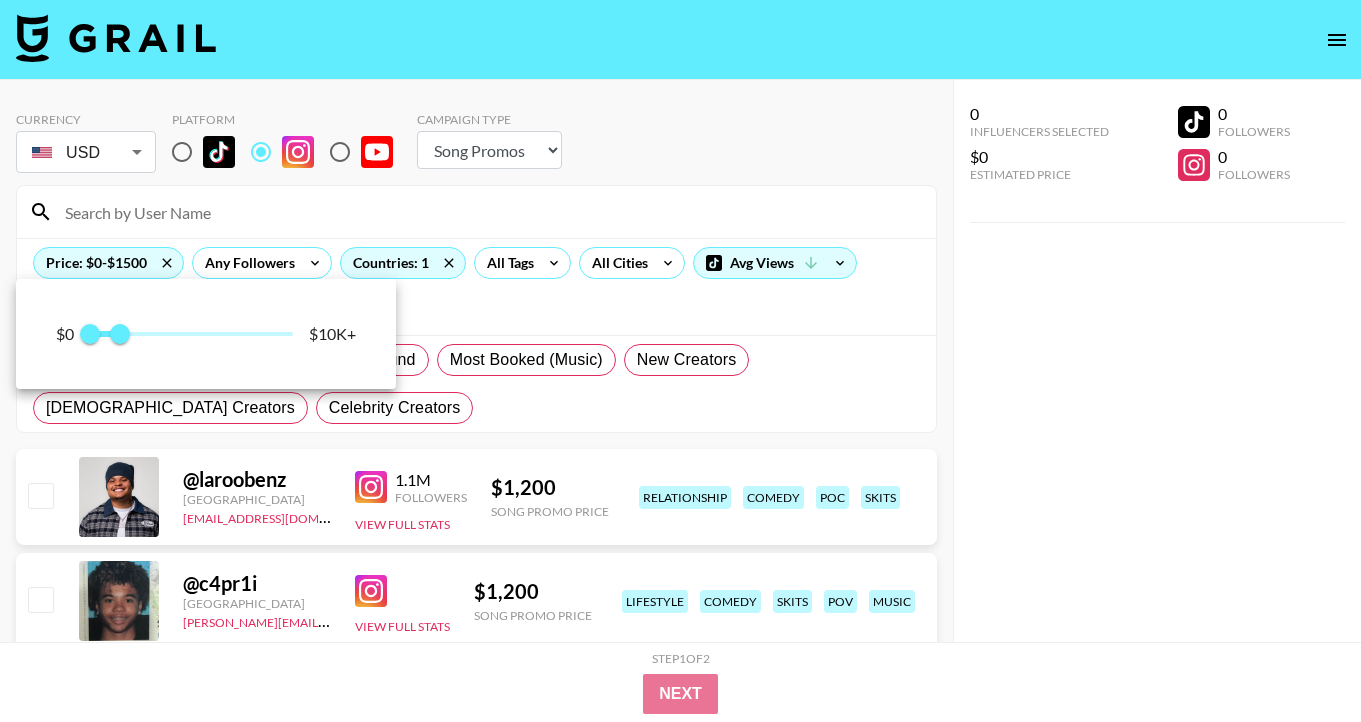 click at bounding box center [680, 361] 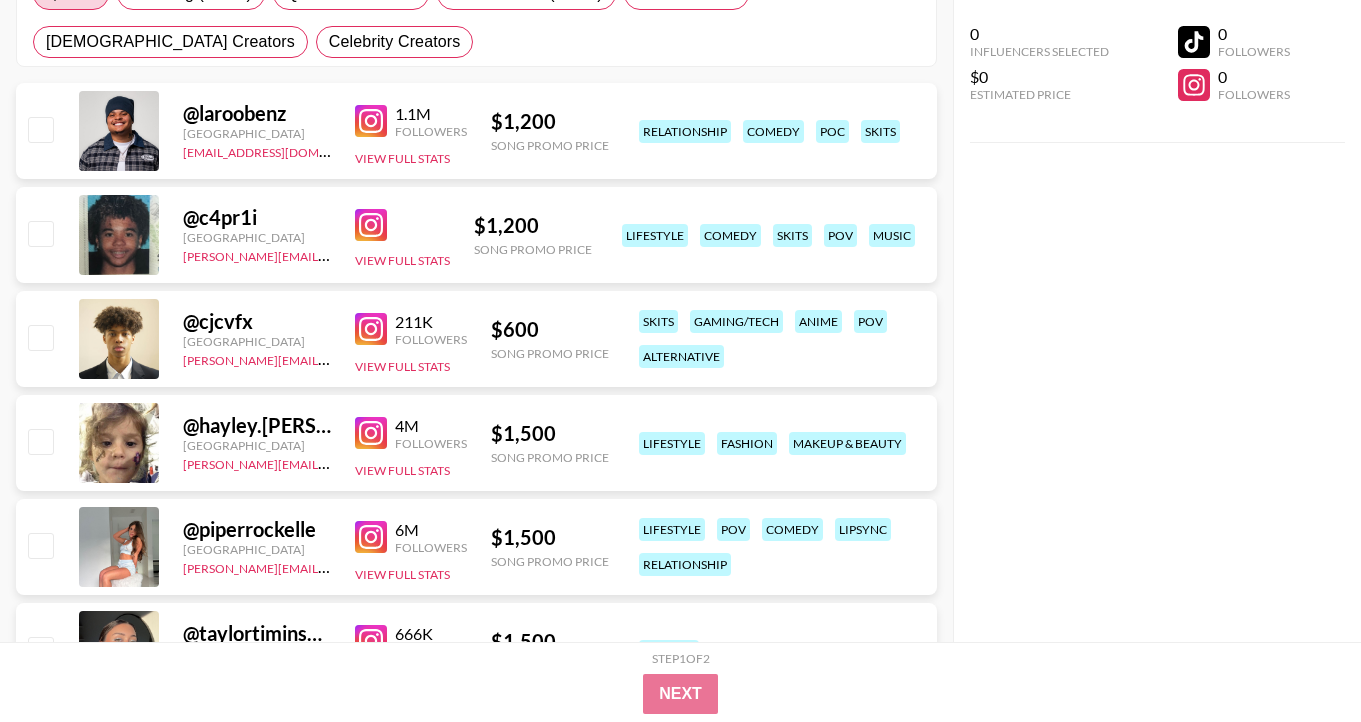 scroll, scrollTop: 531, scrollLeft: 0, axis: vertical 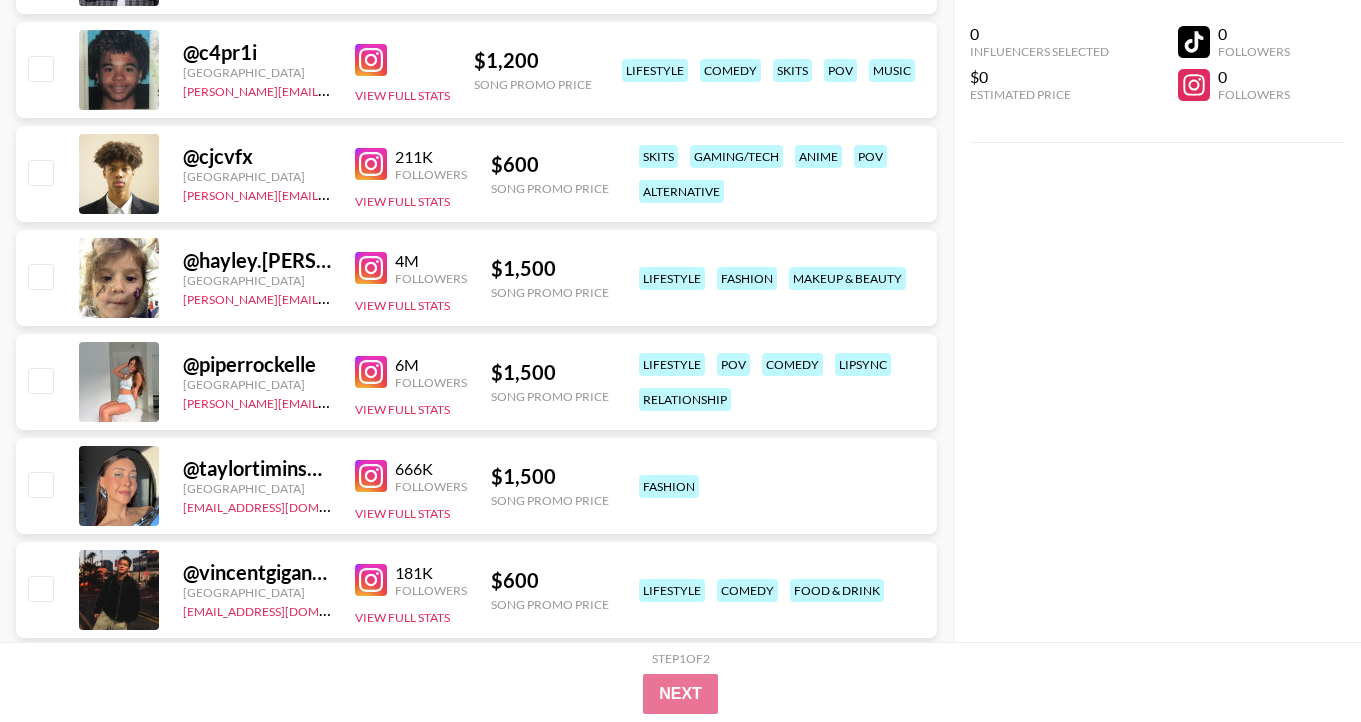click at bounding box center (371, 268) 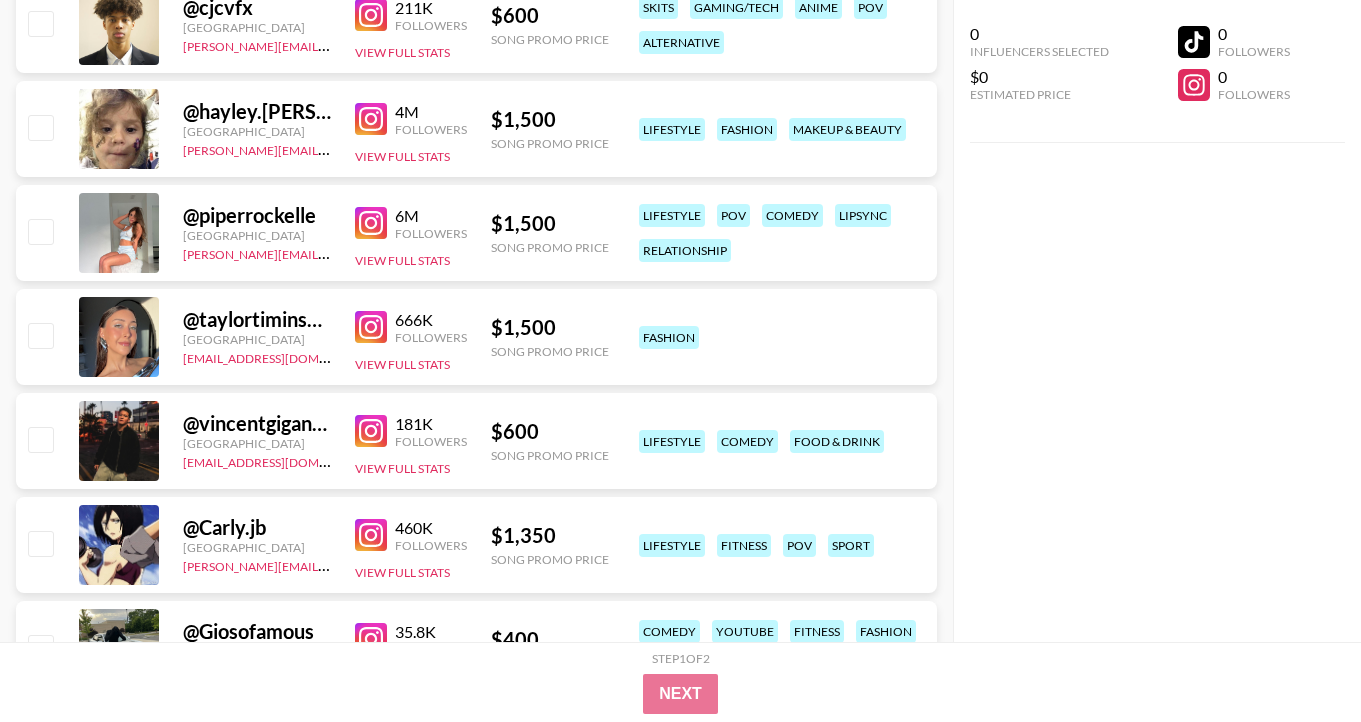 scroll, scrollTop: 681, scrollLeft: 0, axis: vertical 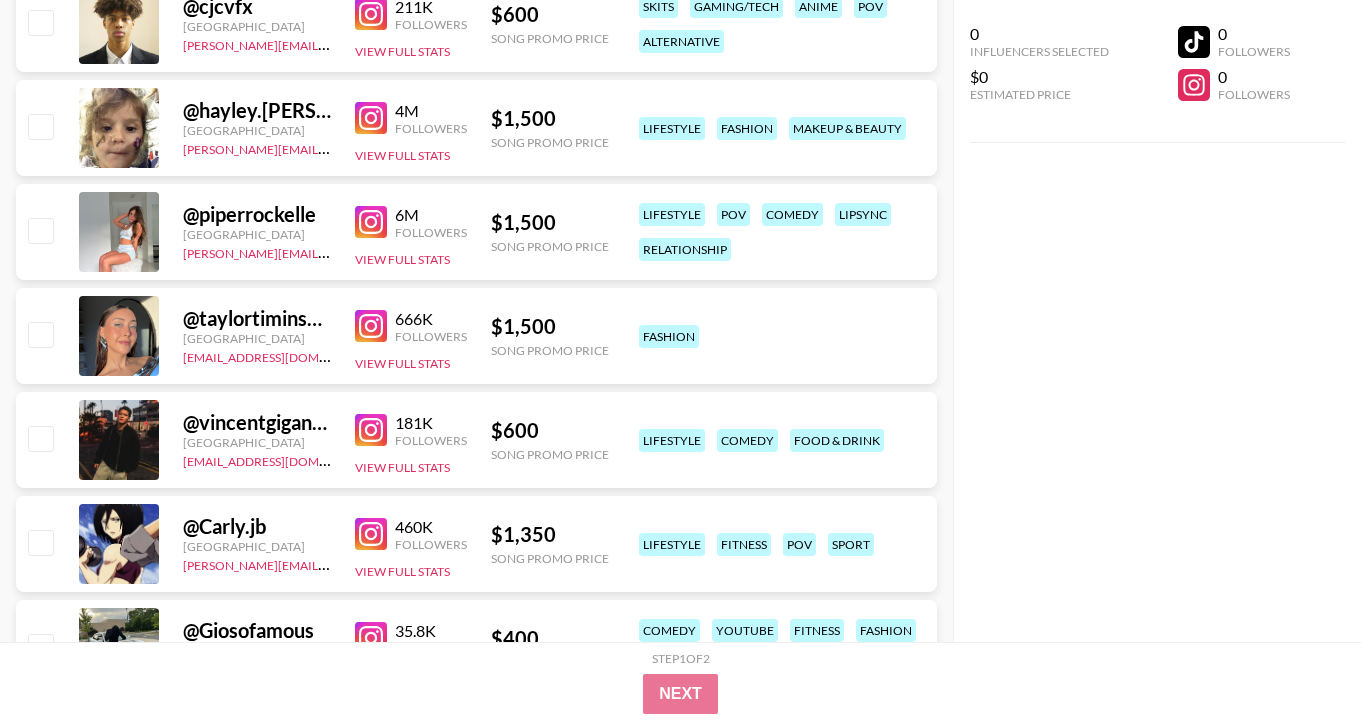 click at bounding box center (119, 336) 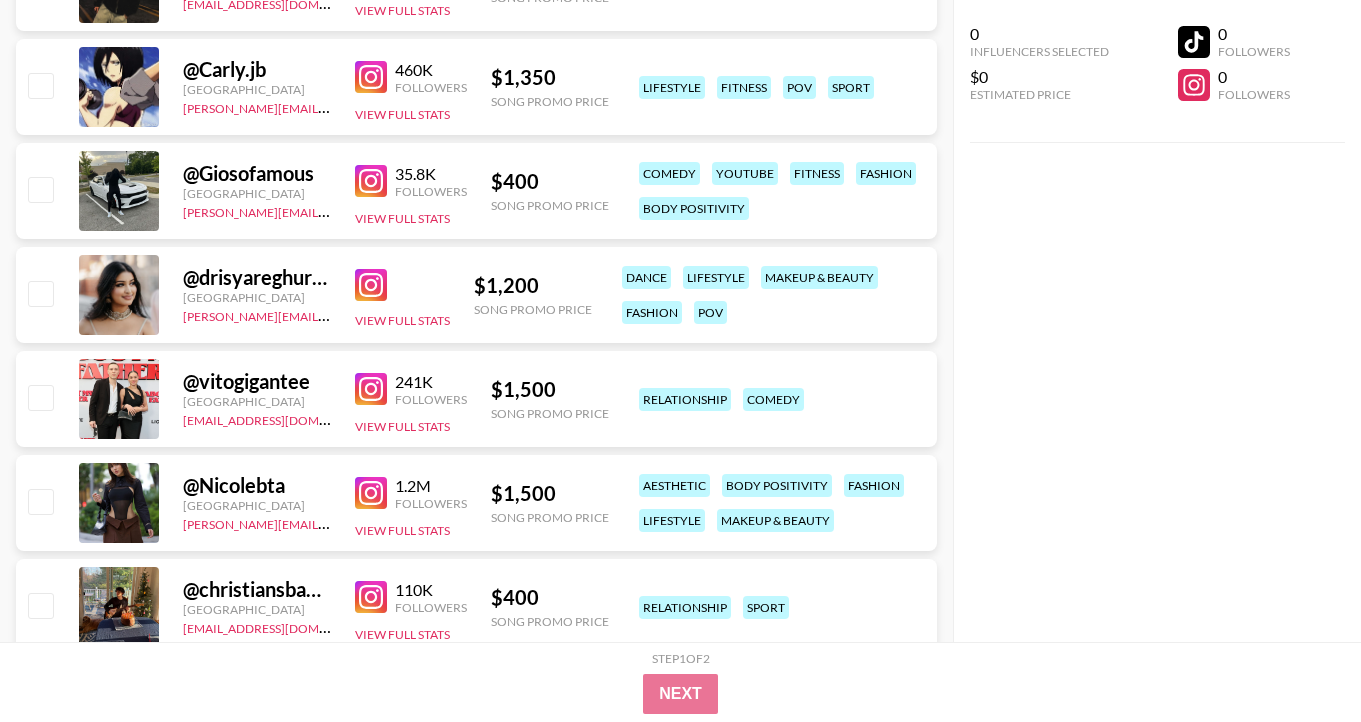 scroll, scrollTop: 1141, scrollLeft: 0, axis: vertical 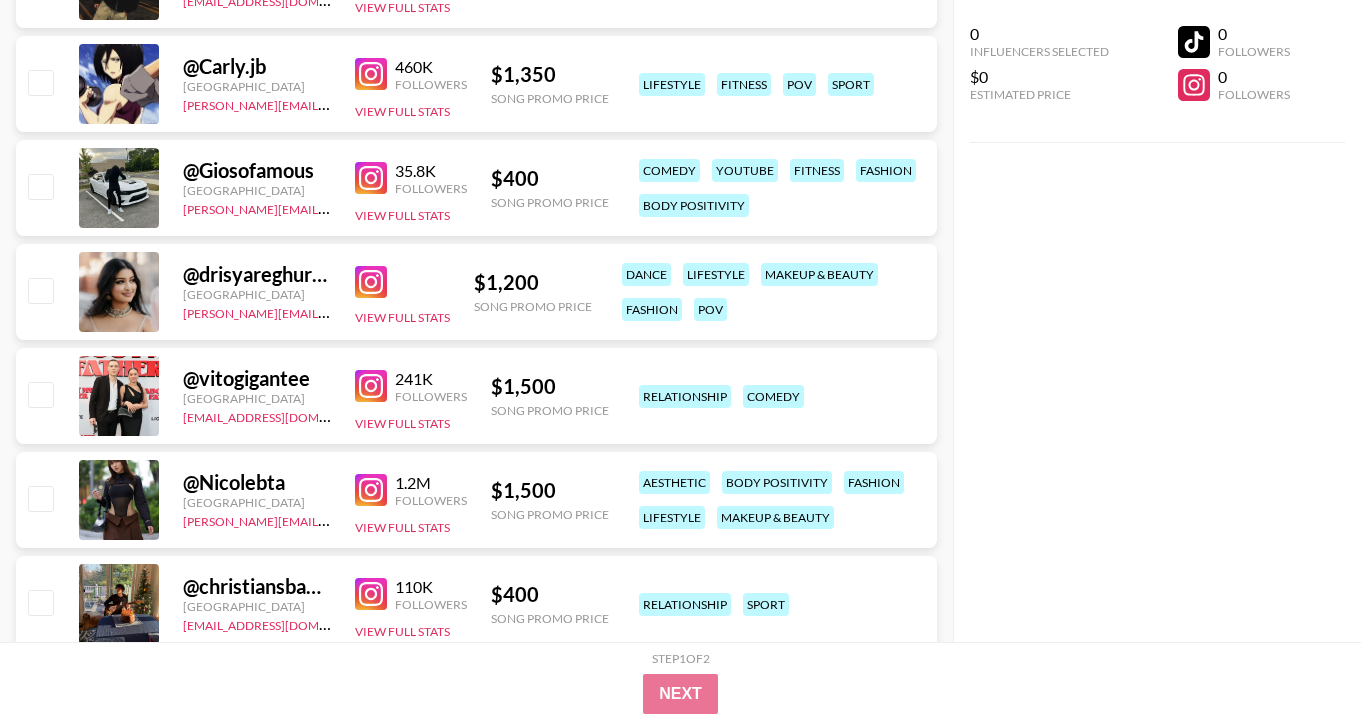 click at bounding box center [119, 396] 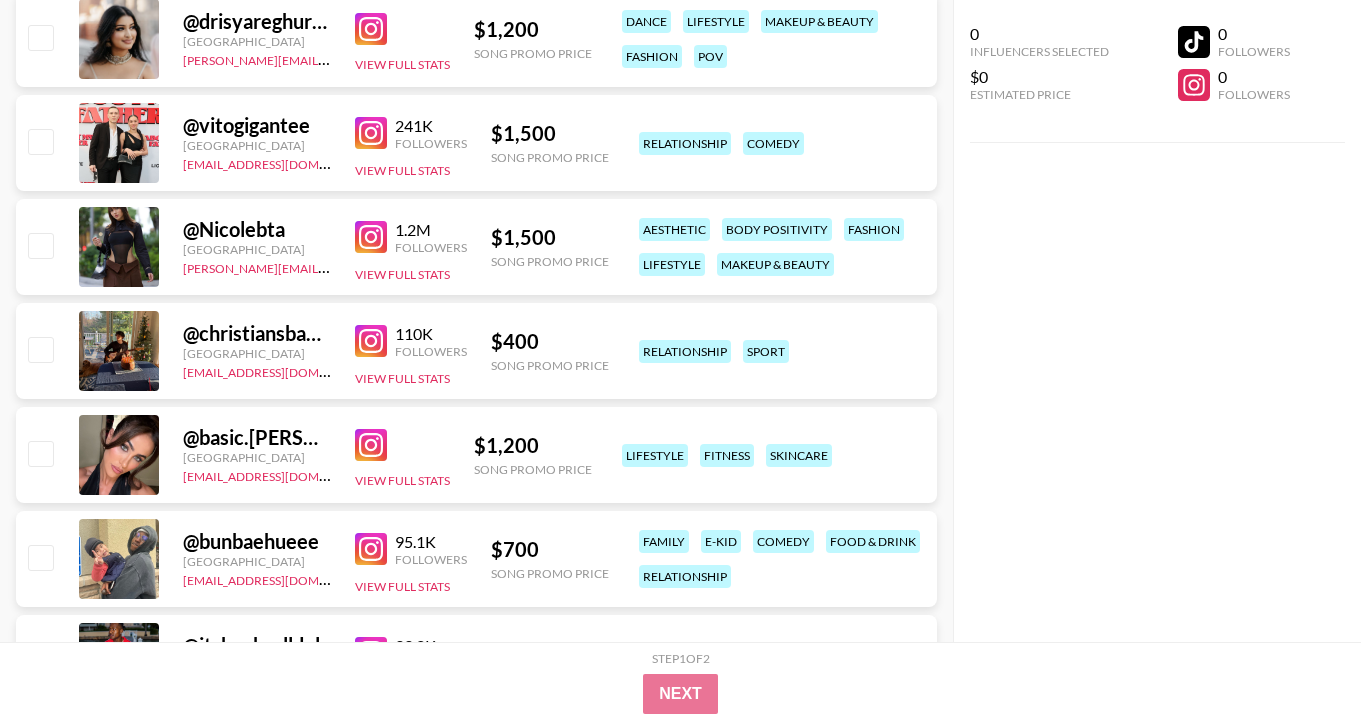 scroll, scrollTop: 1392, scrollLeft: 0, axis: vertical 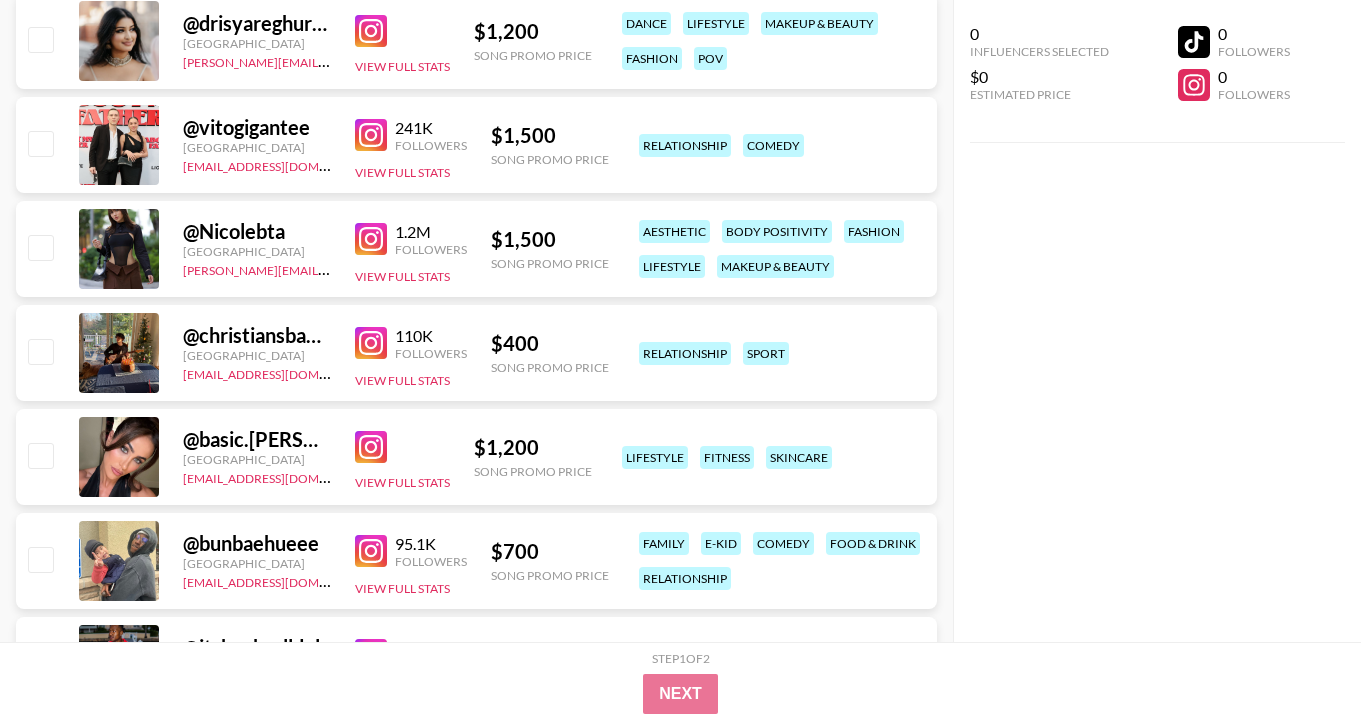 click at bounding box center [371, 343] 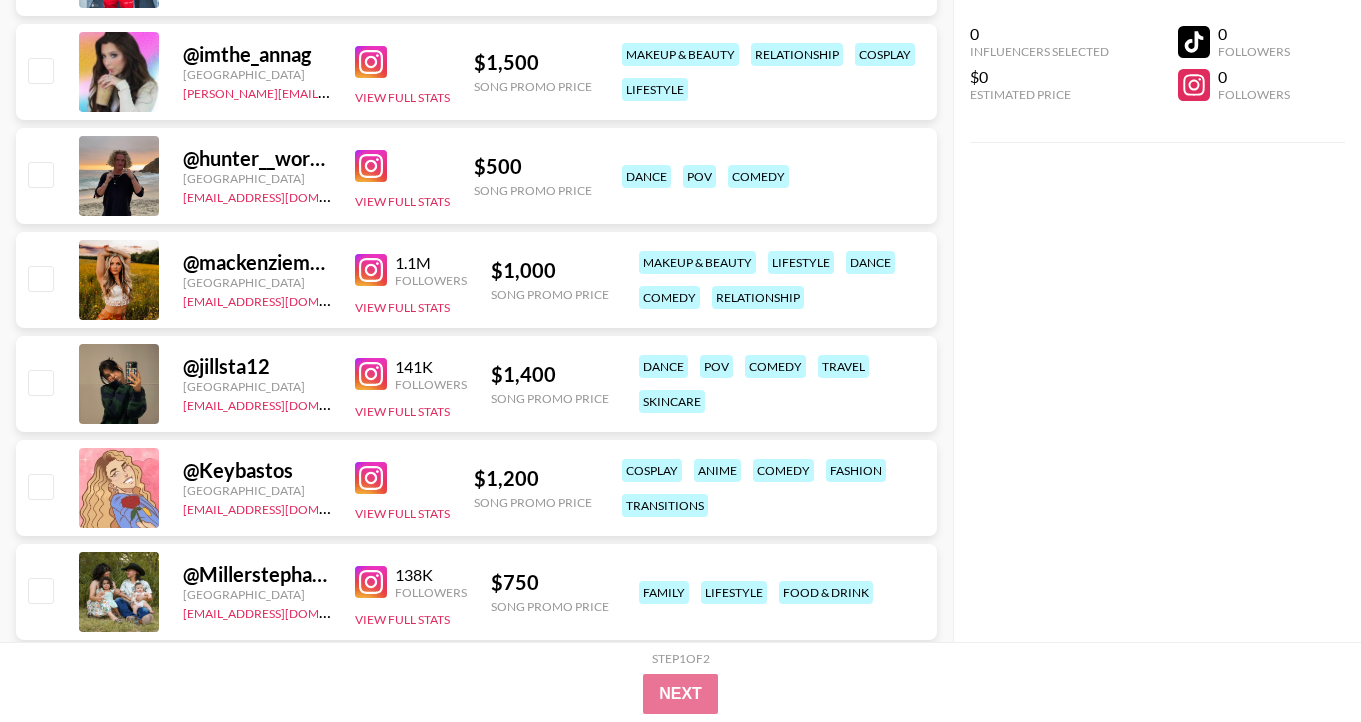 scroll, scrollTop: 2091, scrollLeft: 0, axis: vertical 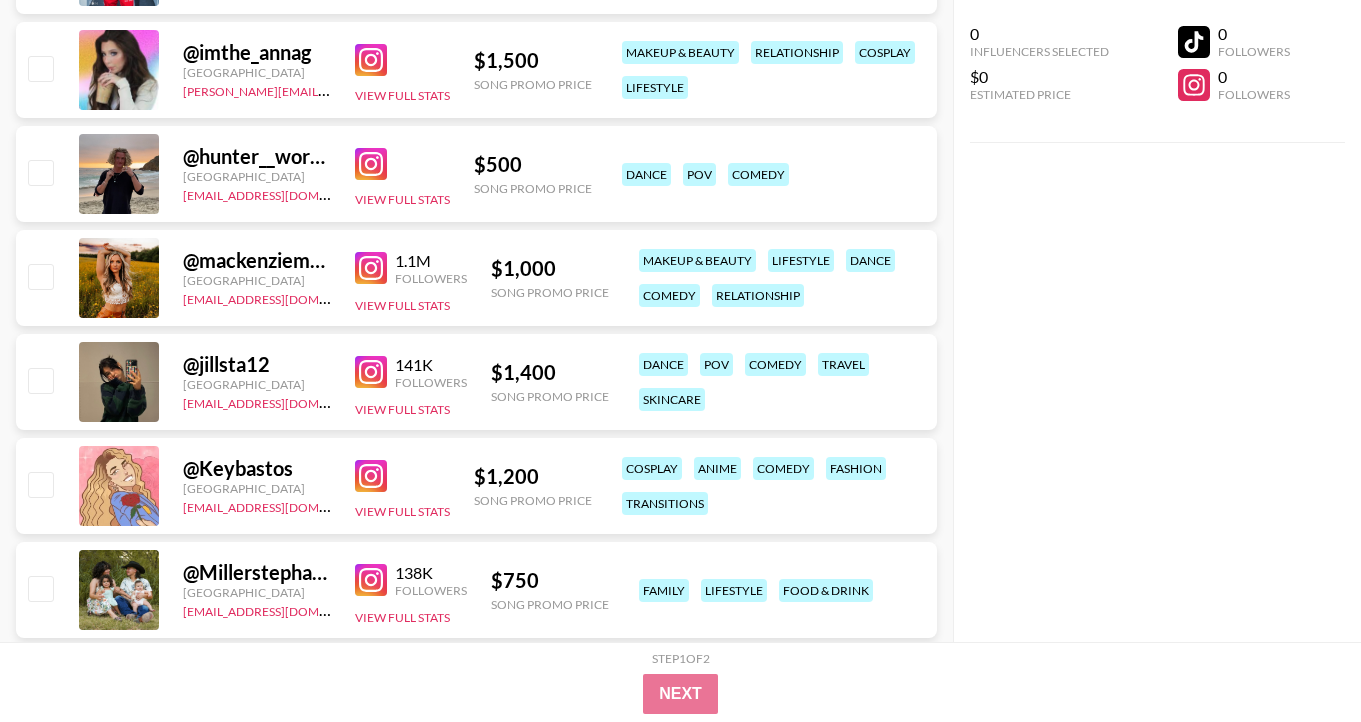 click at bounding box center (371, 268) 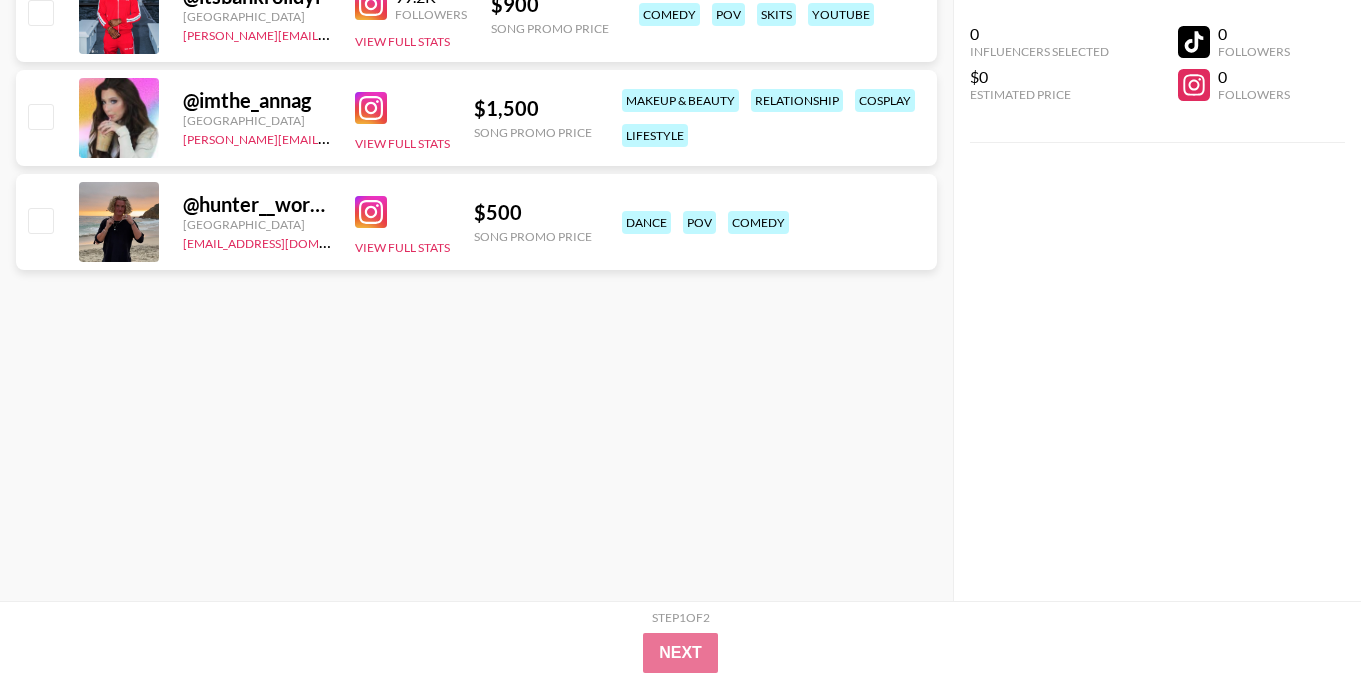 scroll, scrollTop: 0, scrollLeft: 0, axis: both 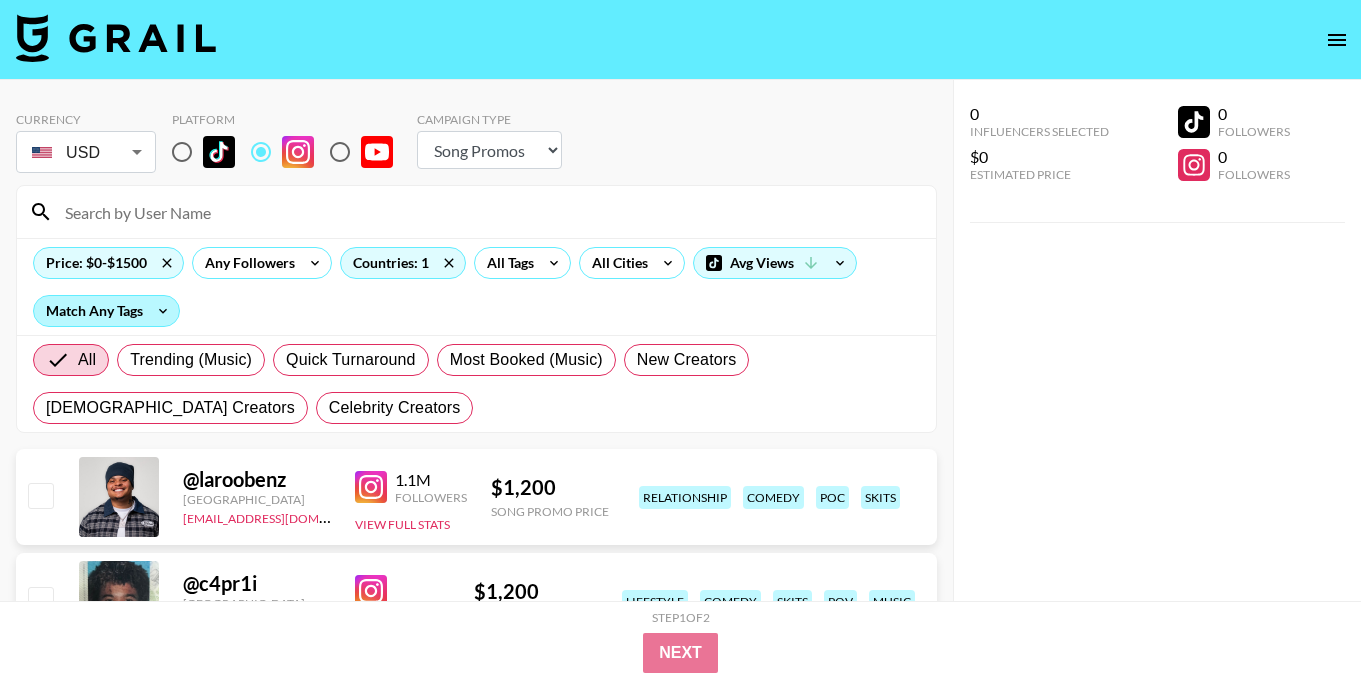 click on "Match Any Tags" at bounding box center (106, 311) 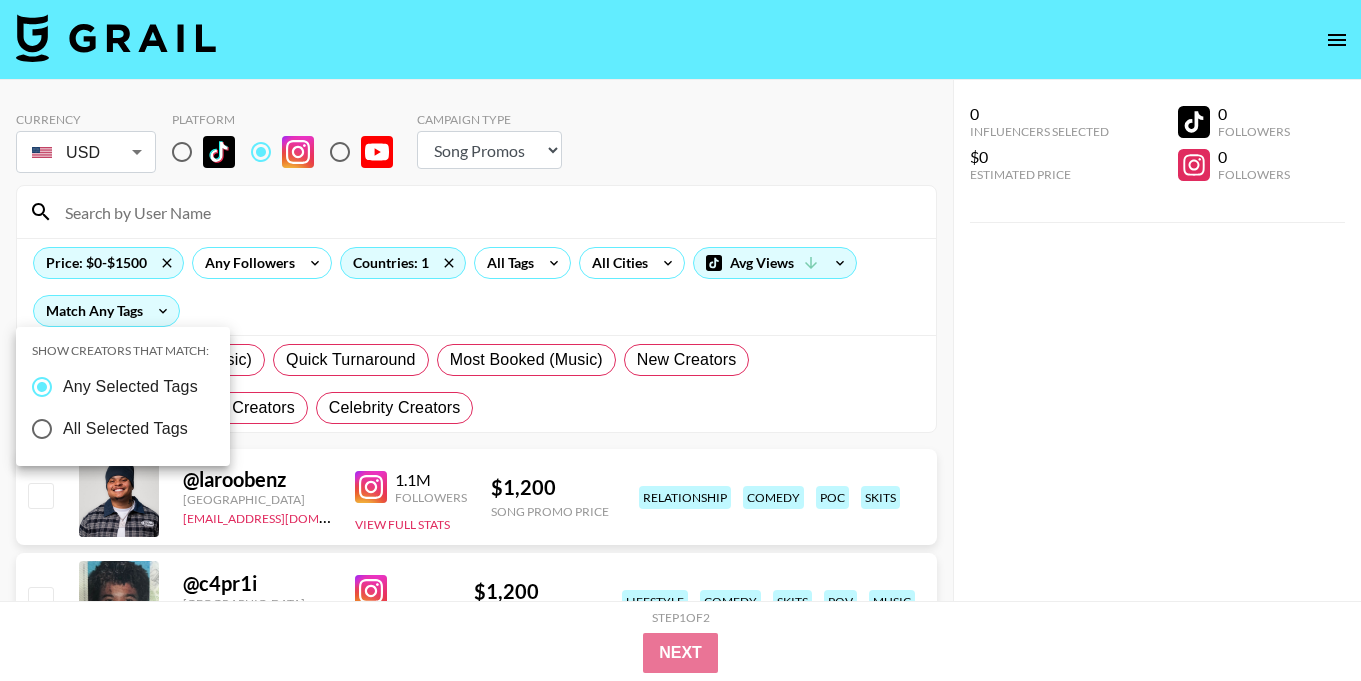 click at bounding box center (680, 340) 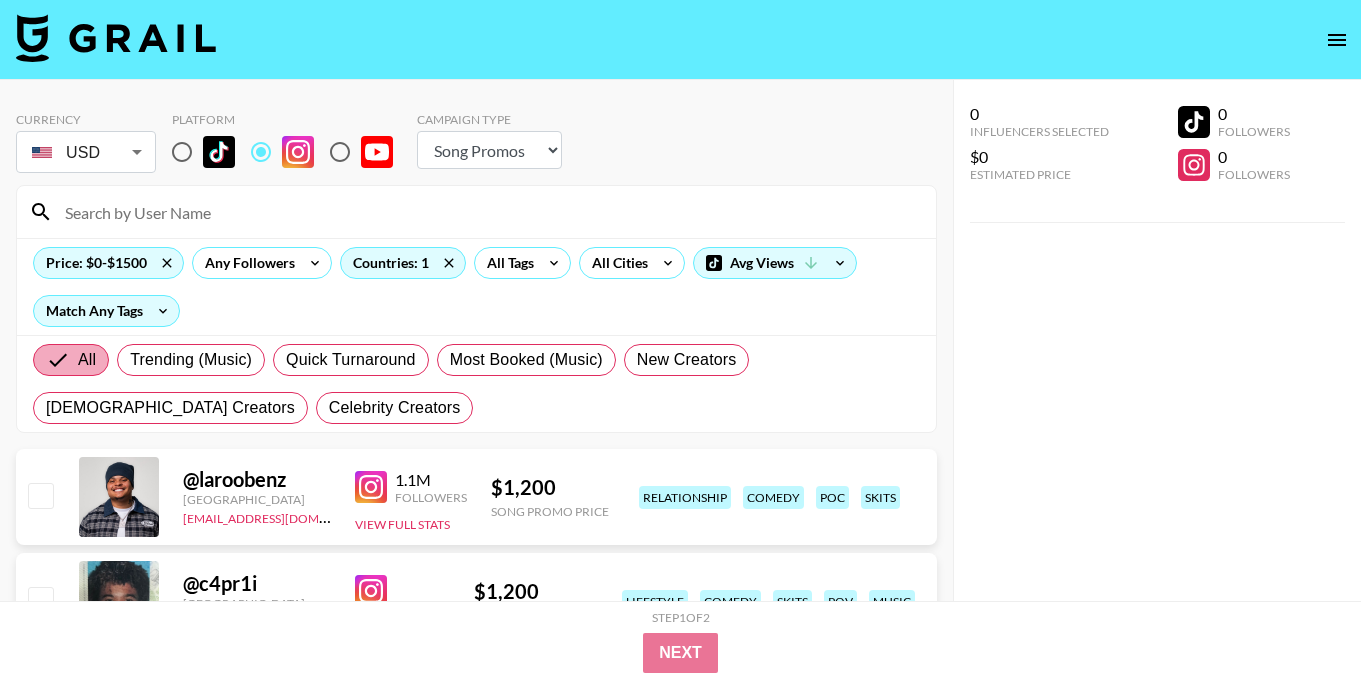 click on "All" at bounding box center (87, 360) 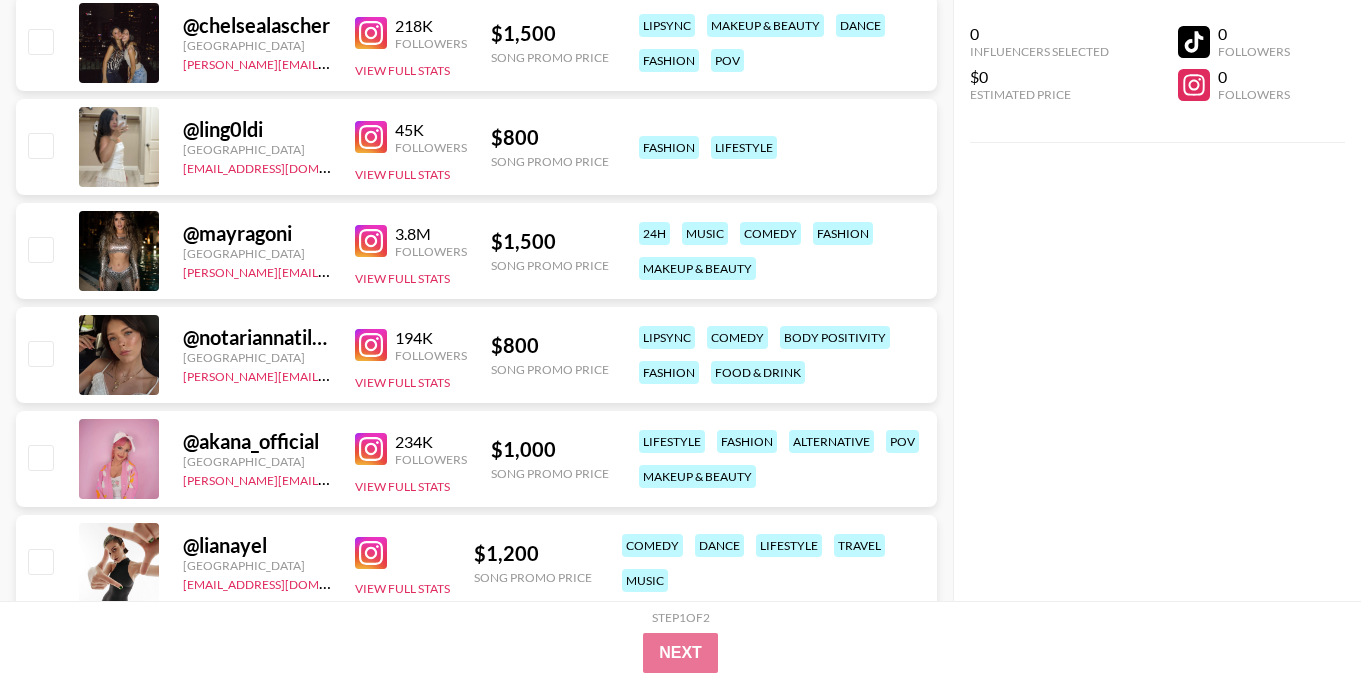 scroll, scrollTop: 3258, scrollLeft: 0, axis: vertical 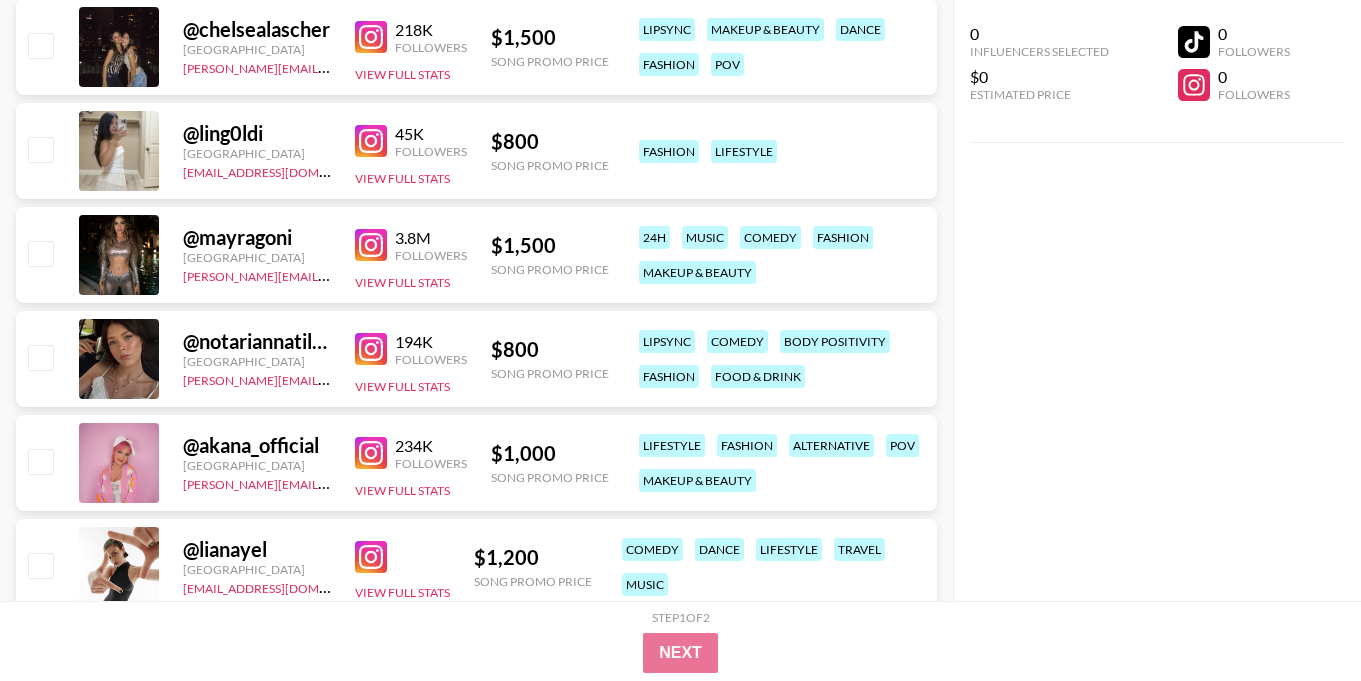 click at bounding box center [375, 349] 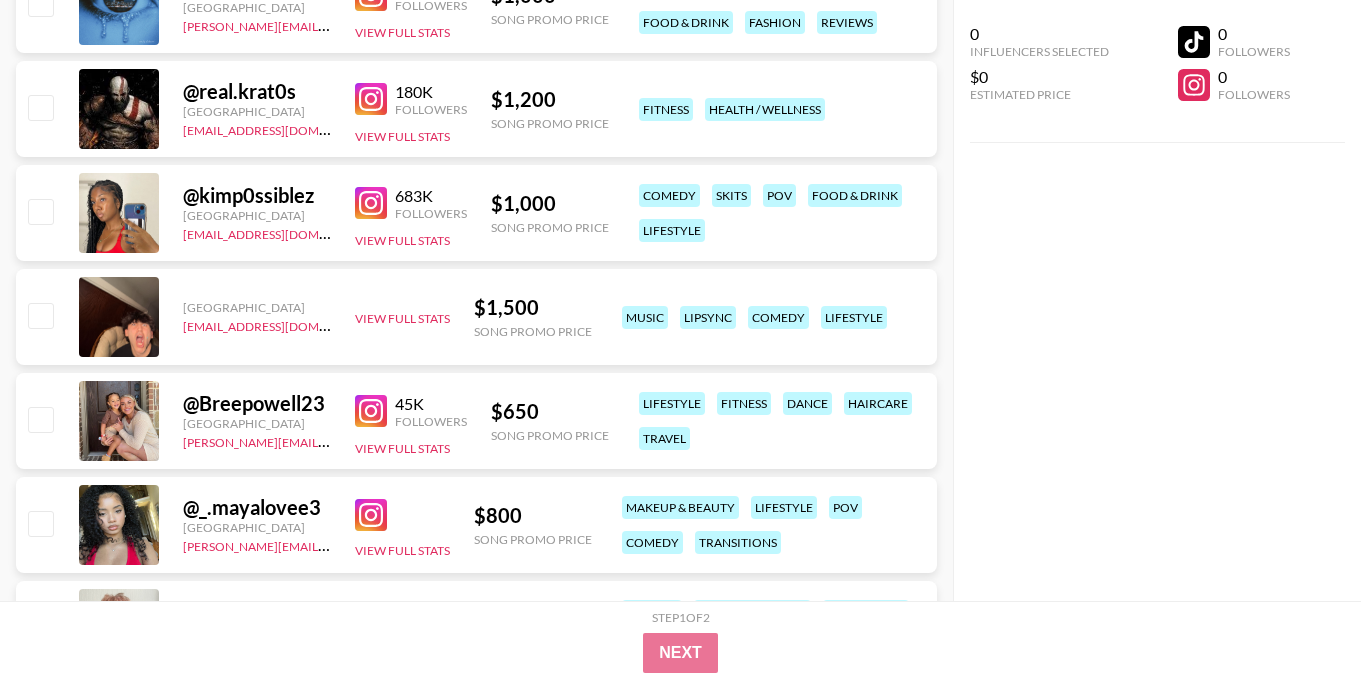 scroll, scrollTop: 4238, scrollLeft: 0, axis: vertical 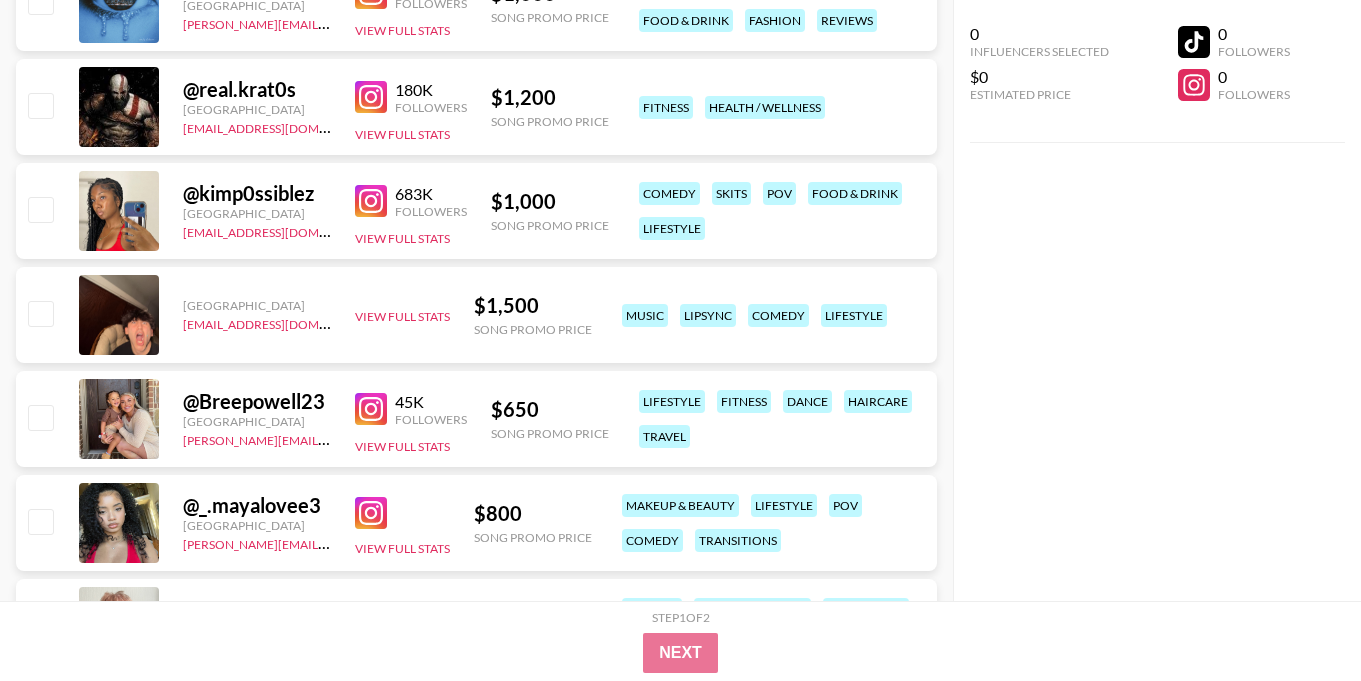 click at bounding box center [371, 409] 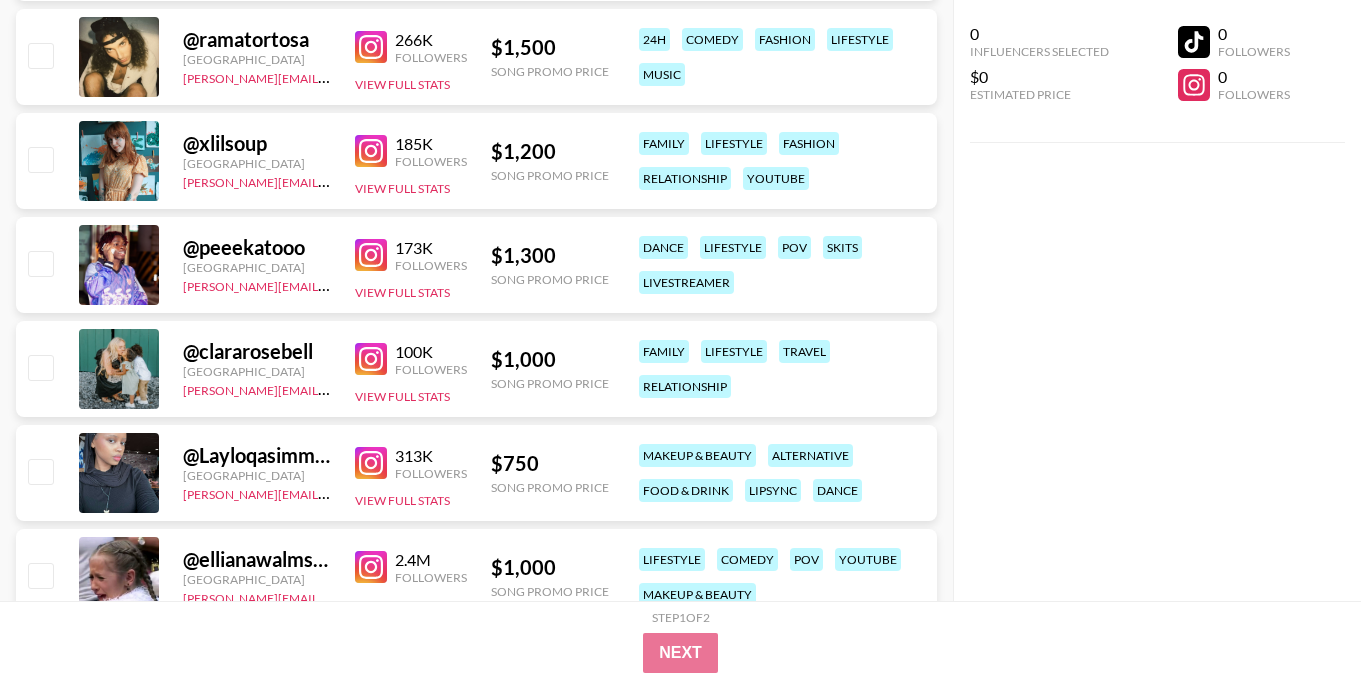 scroll, scrollTop: 5849, scrollLeft: 0, axis: vertical 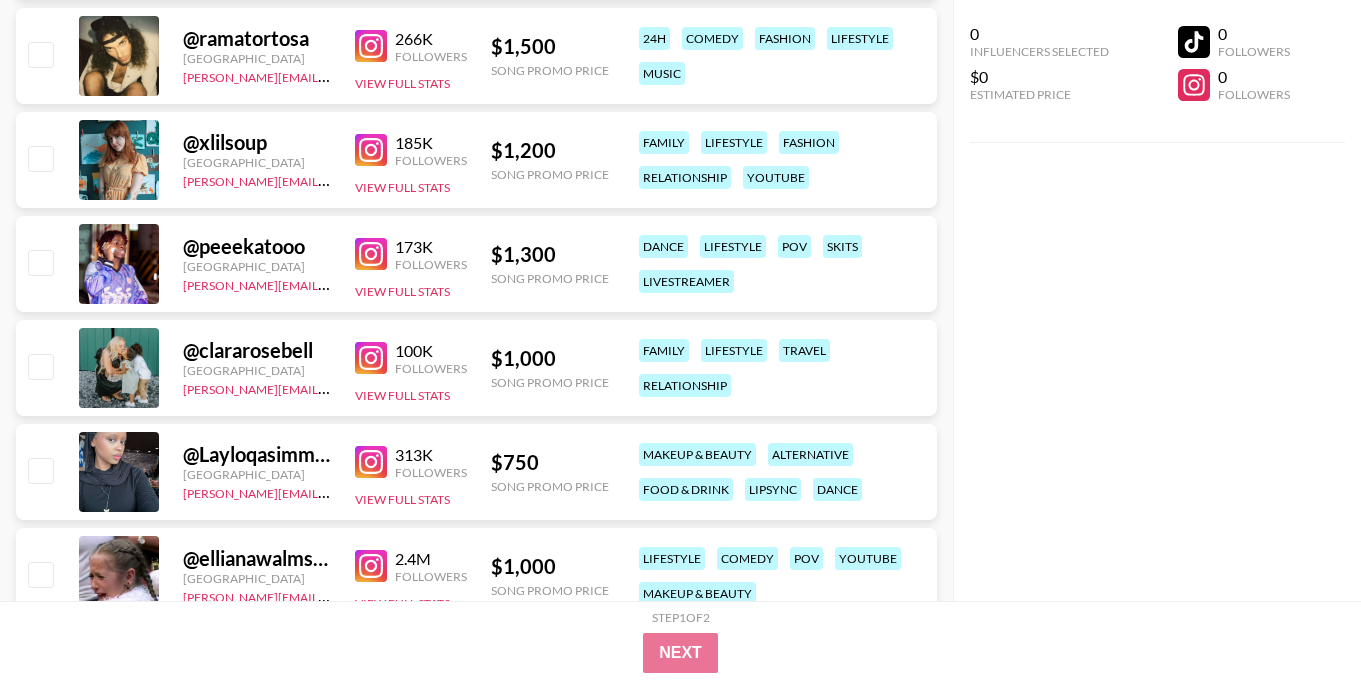 click at bounding box center (371, 358) 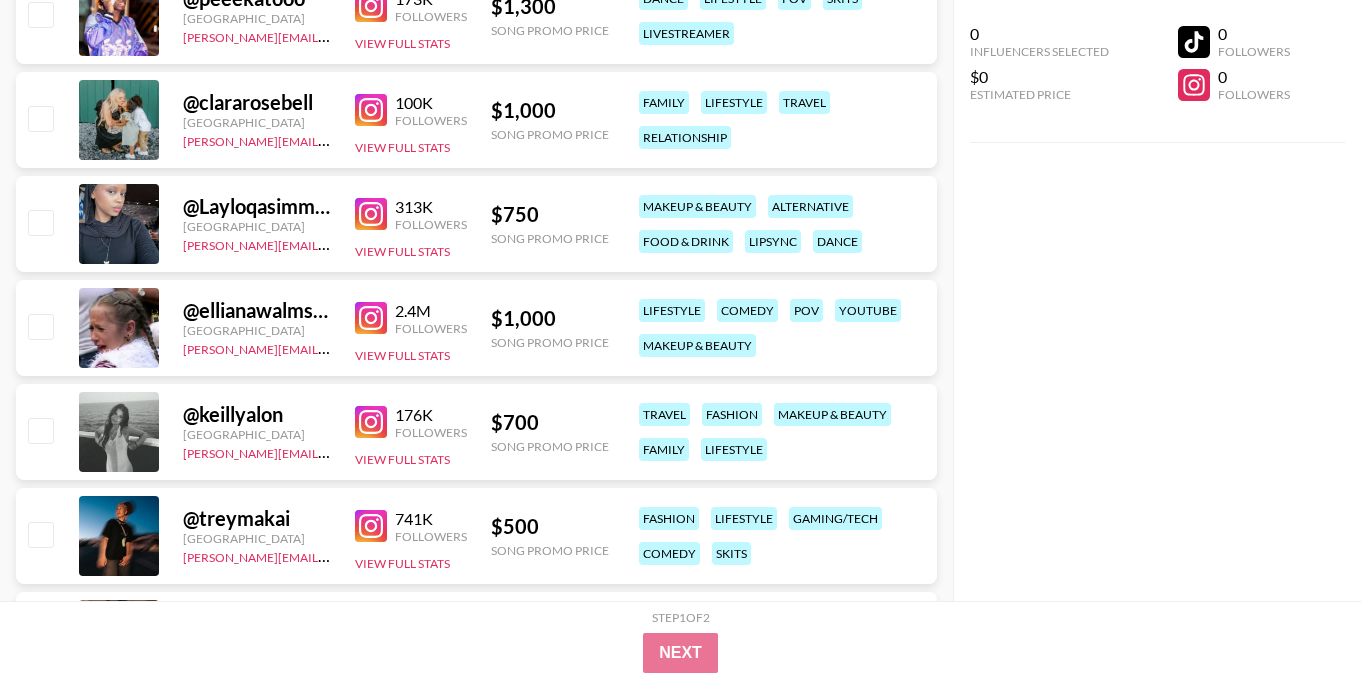 scroll, scrollTop: 6098, scrollLeft: 0, axis: vertical 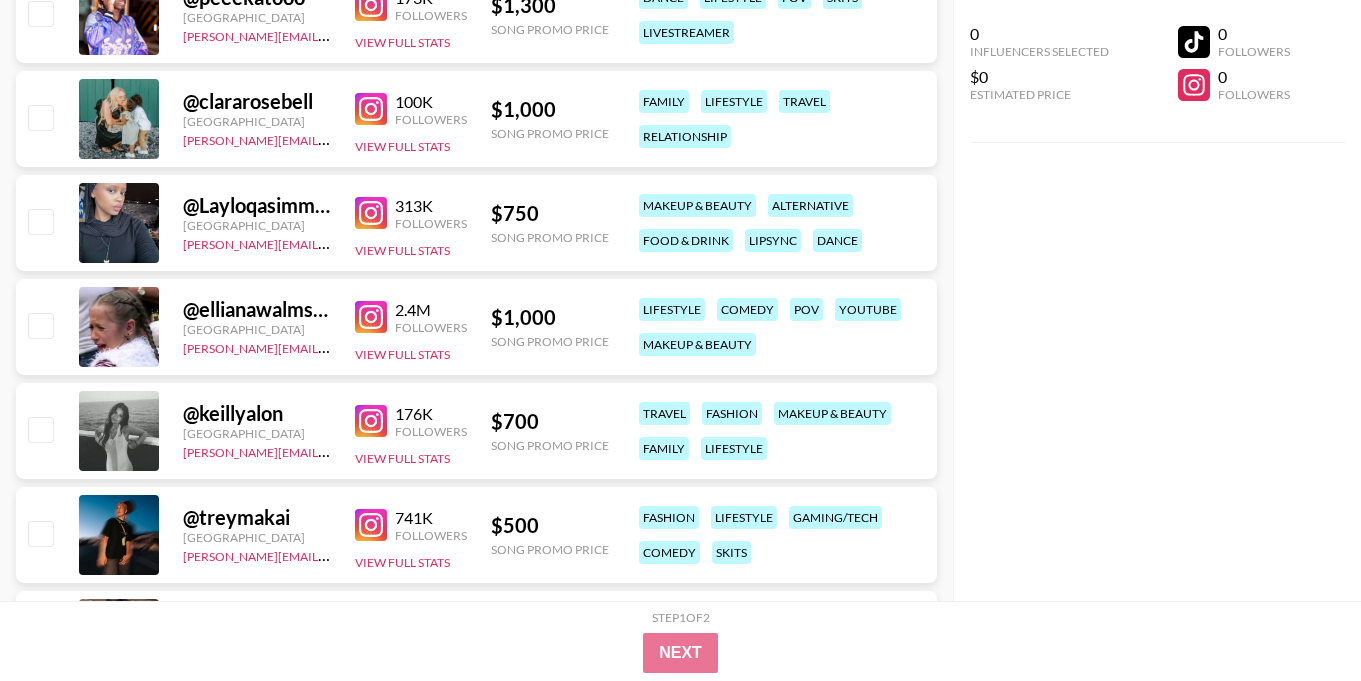 click at bounding box center (371, 317) 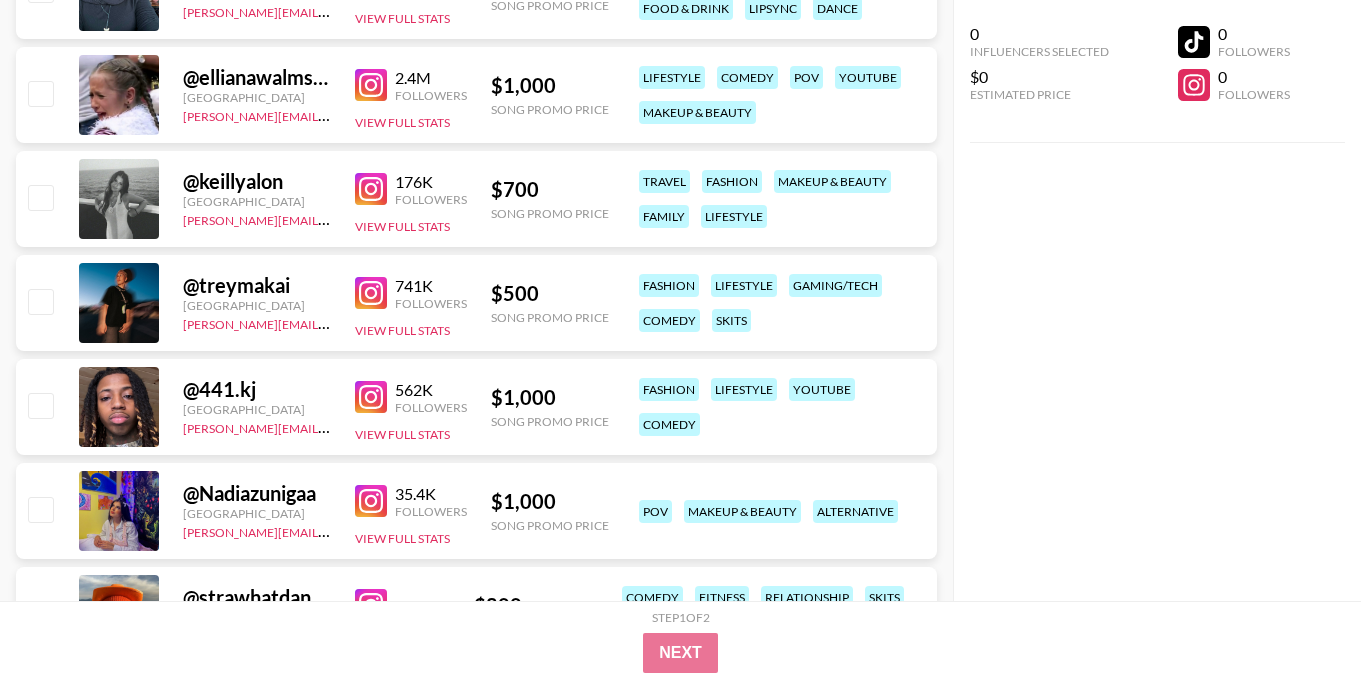 scroll, scrollTop: 6338, scrollLeft: 0, axis: vertical 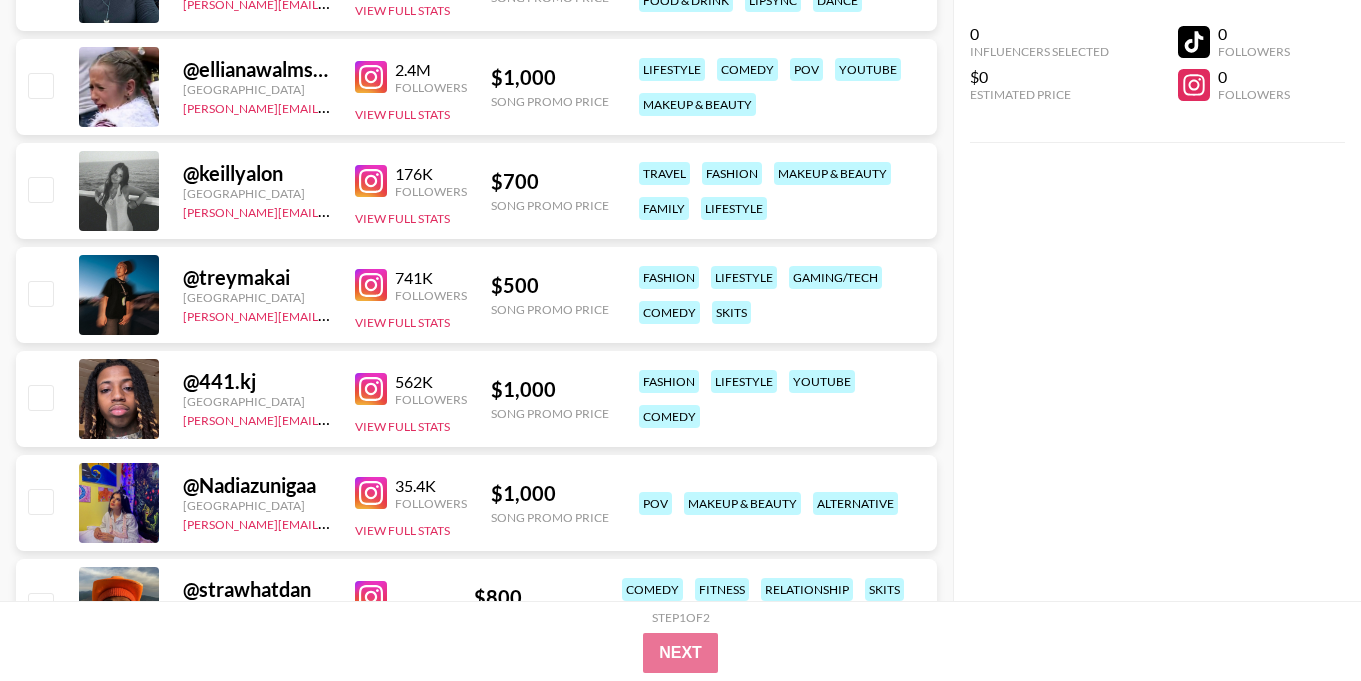 click at bounding box center (371, 181) 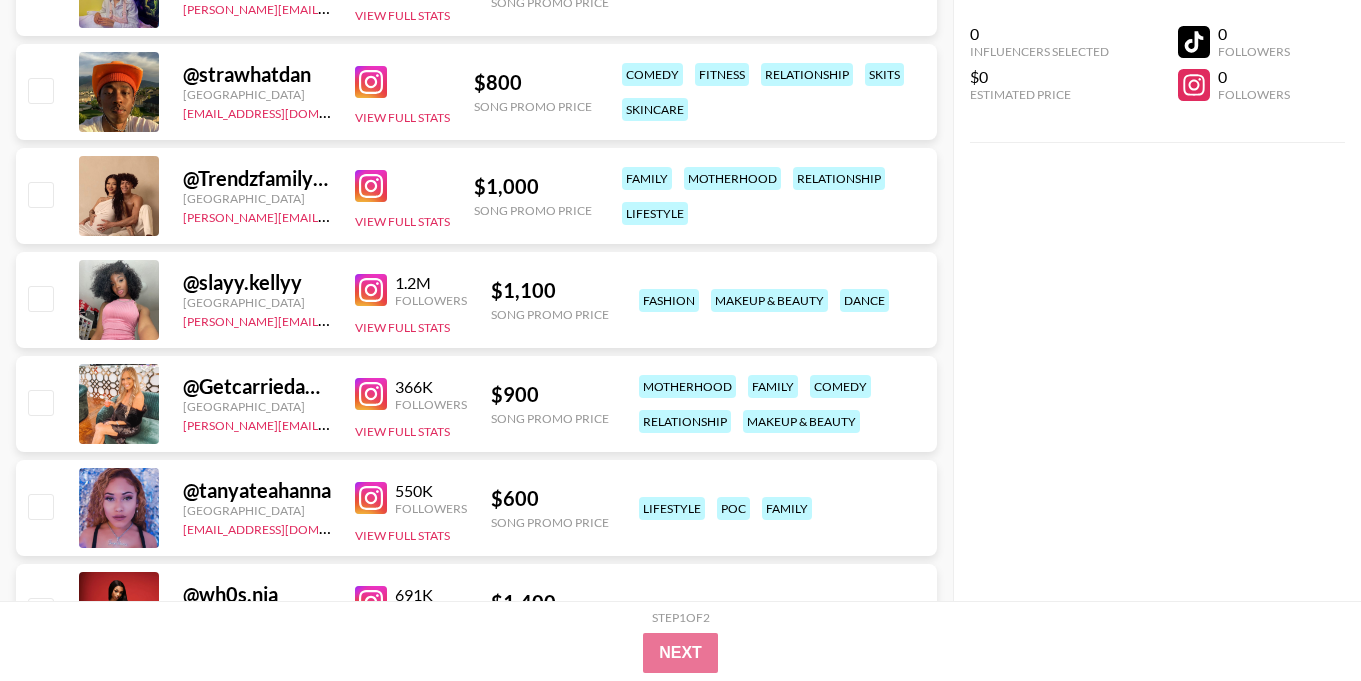 scroll, scrollTop: 6855, scrollLeft: 0, axis: vertical 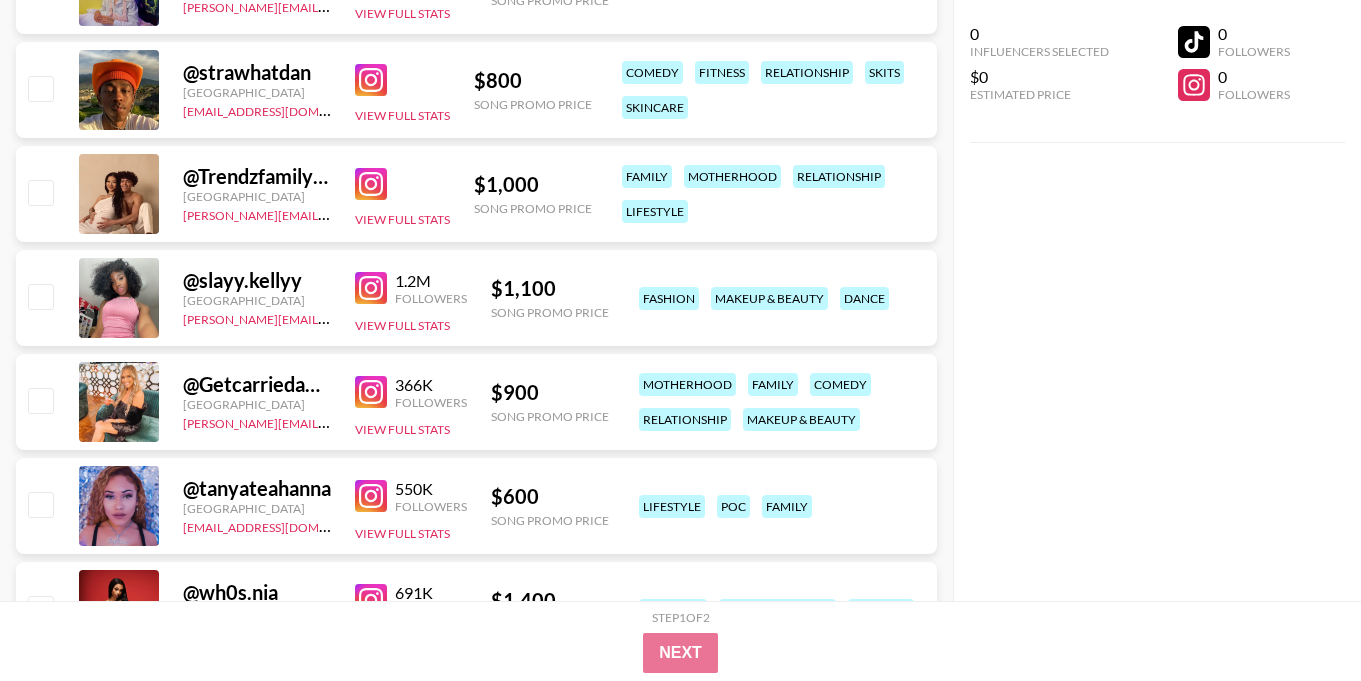 click at bounding box center (371, 392) 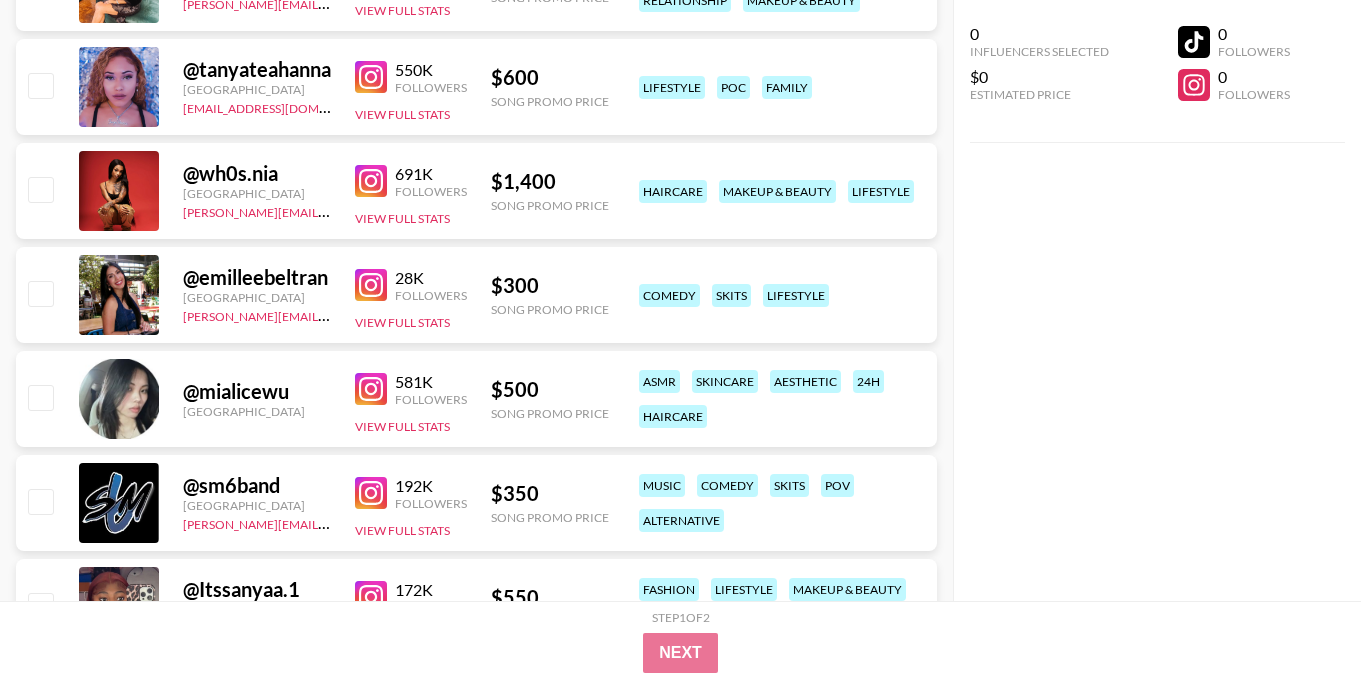 scroll, scrollTop: 7282, scrollLeft: 0, axis: vertical 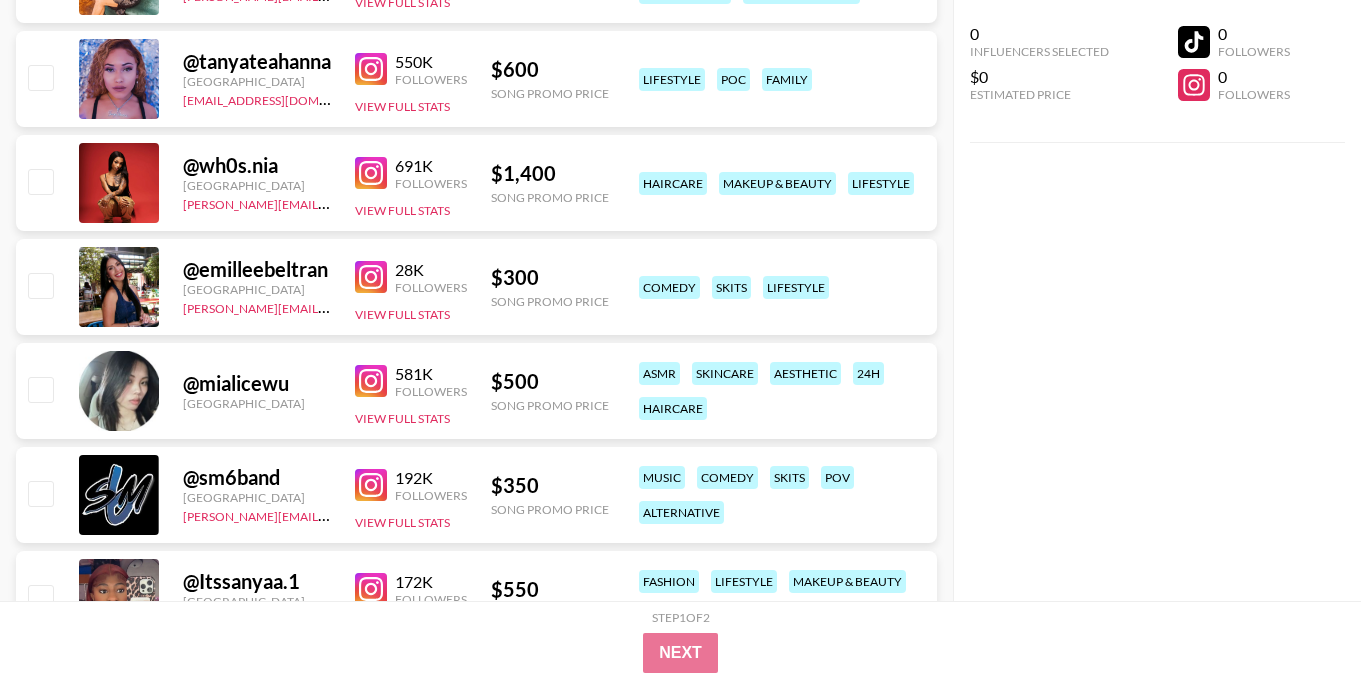 click at bounding box center (371, 277) 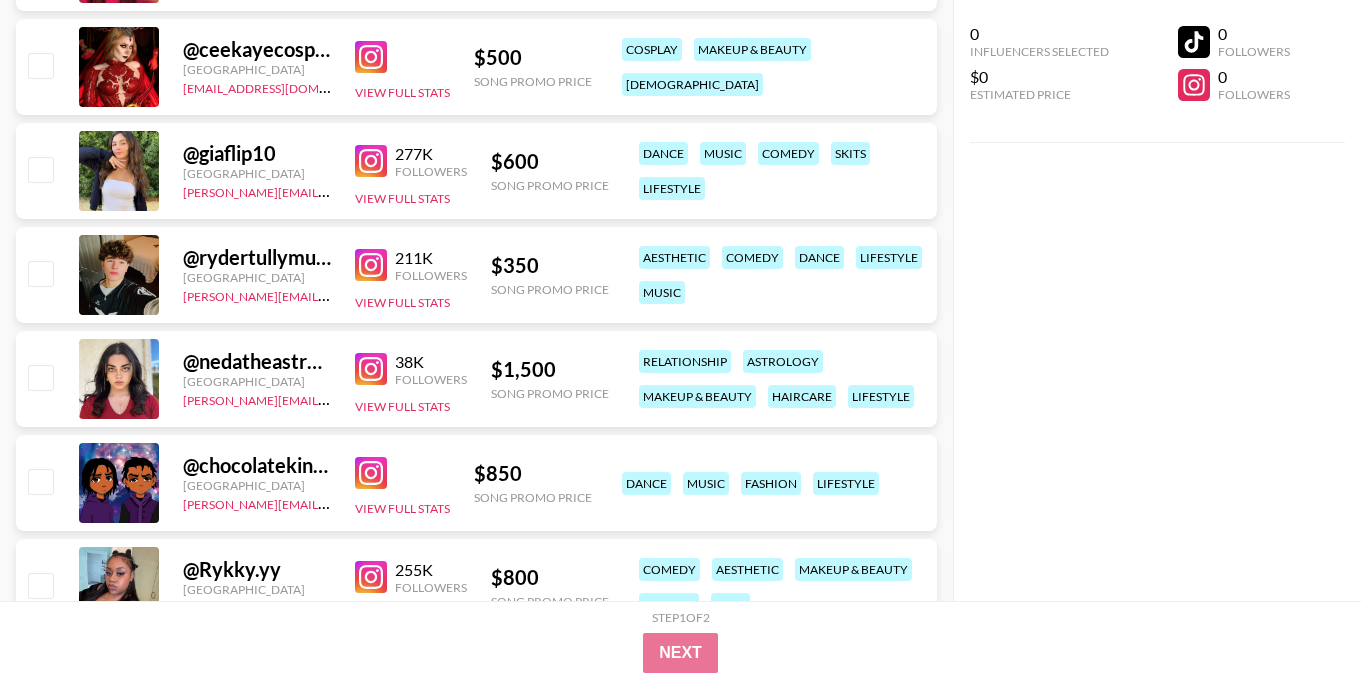 scroll, scrollTop: 7942, scrollLeft: 0, axis: vertical 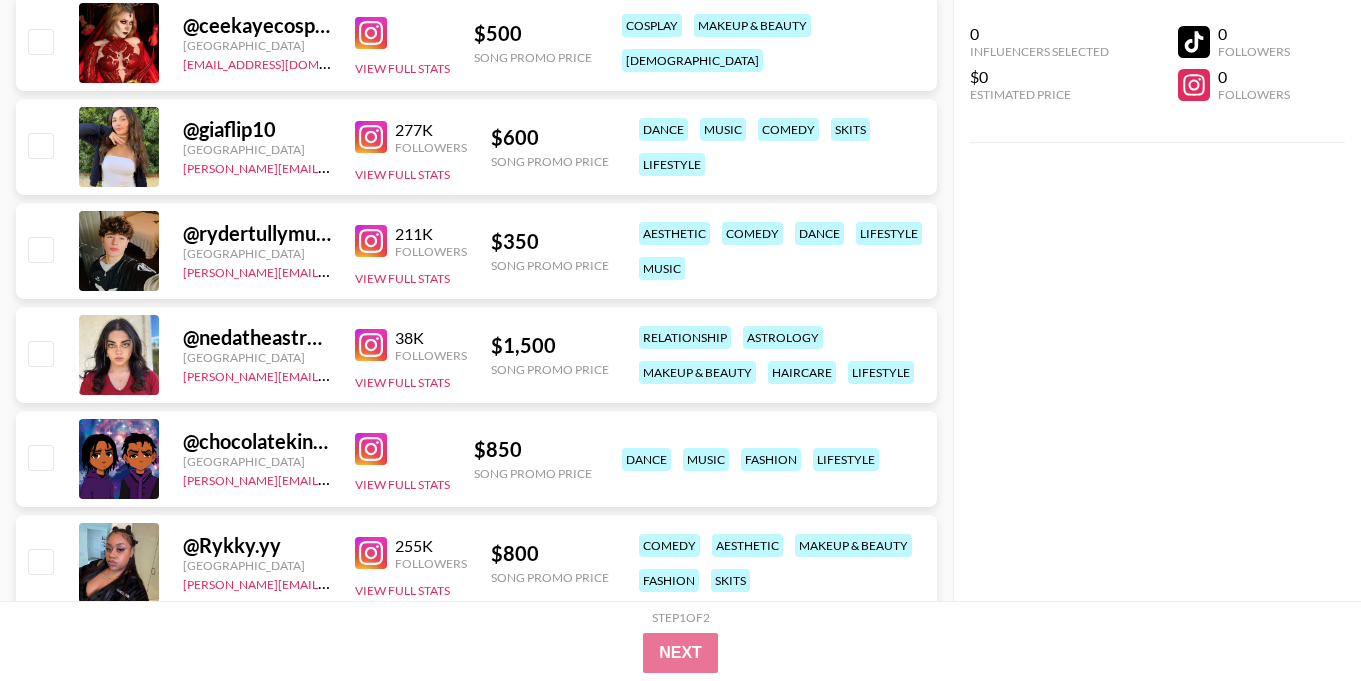 click at bounding box center [371, 137] 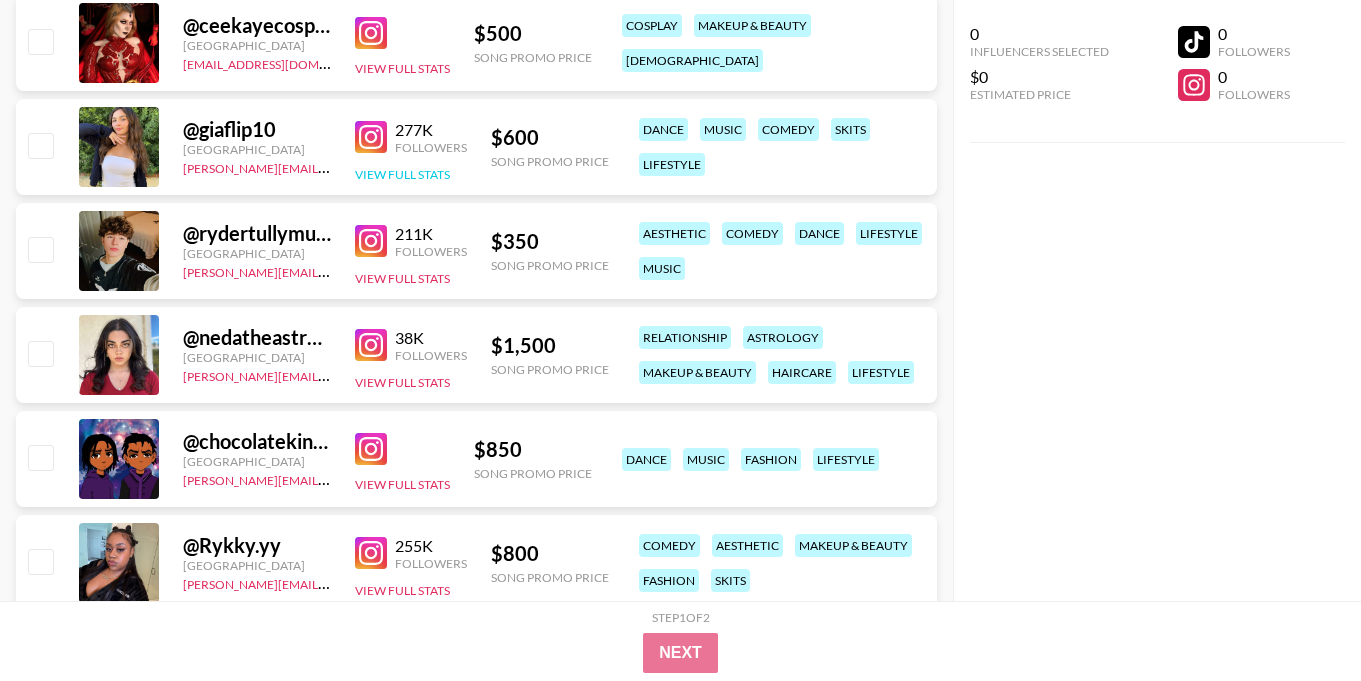 click on "View Full Stats" at bounding box center [402, 174] 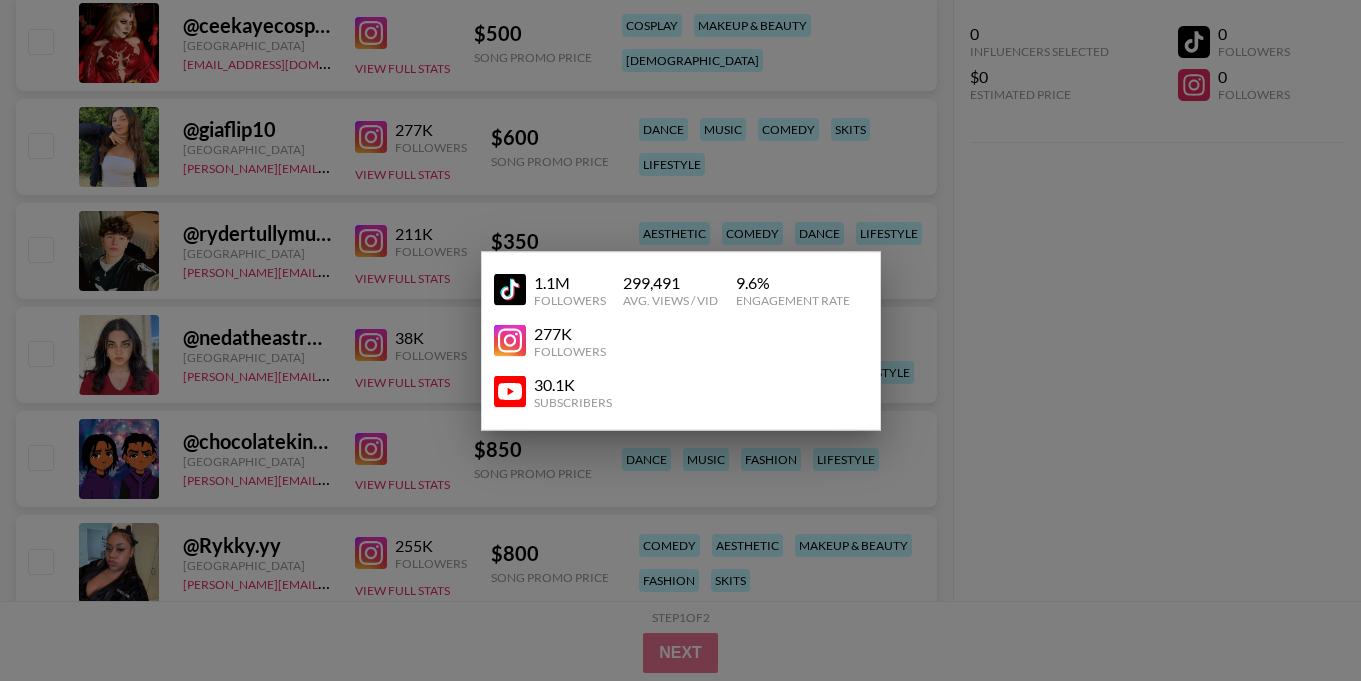 click at bounding box center [680, 340] 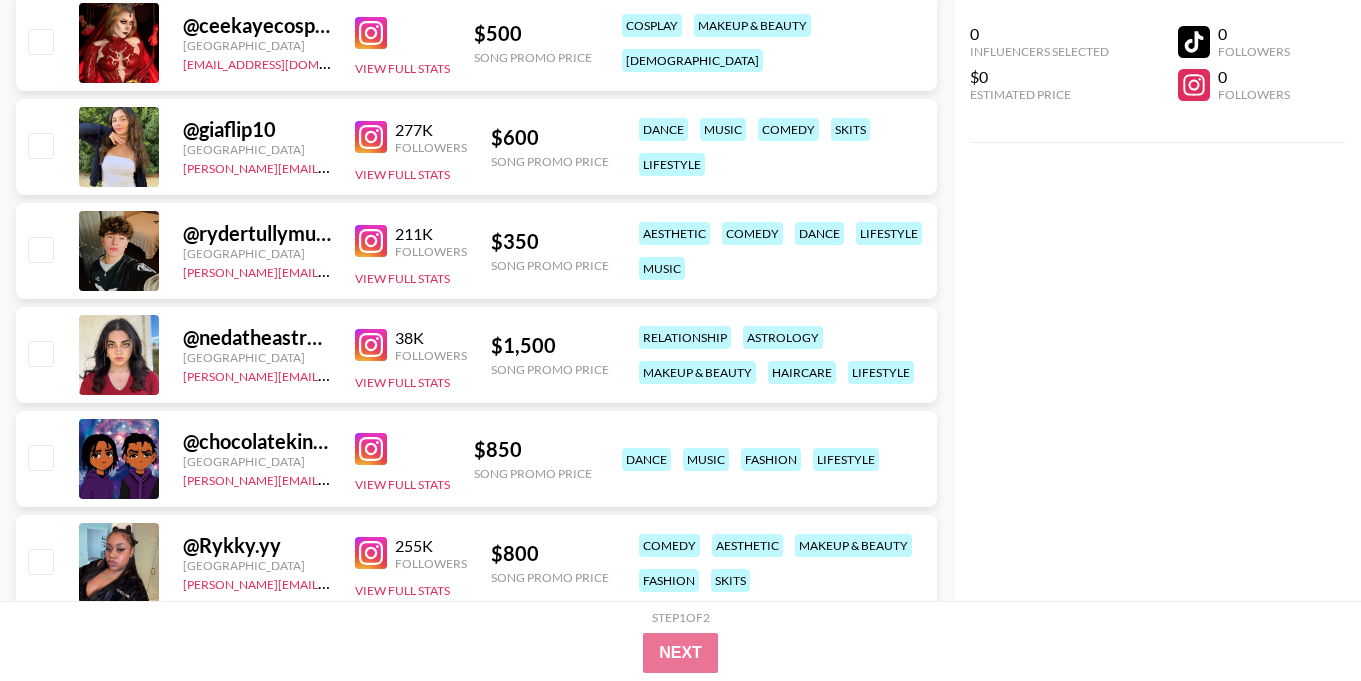 click on "[GEOGRAPHIC_DATA]" at bounding box center [257, 149] 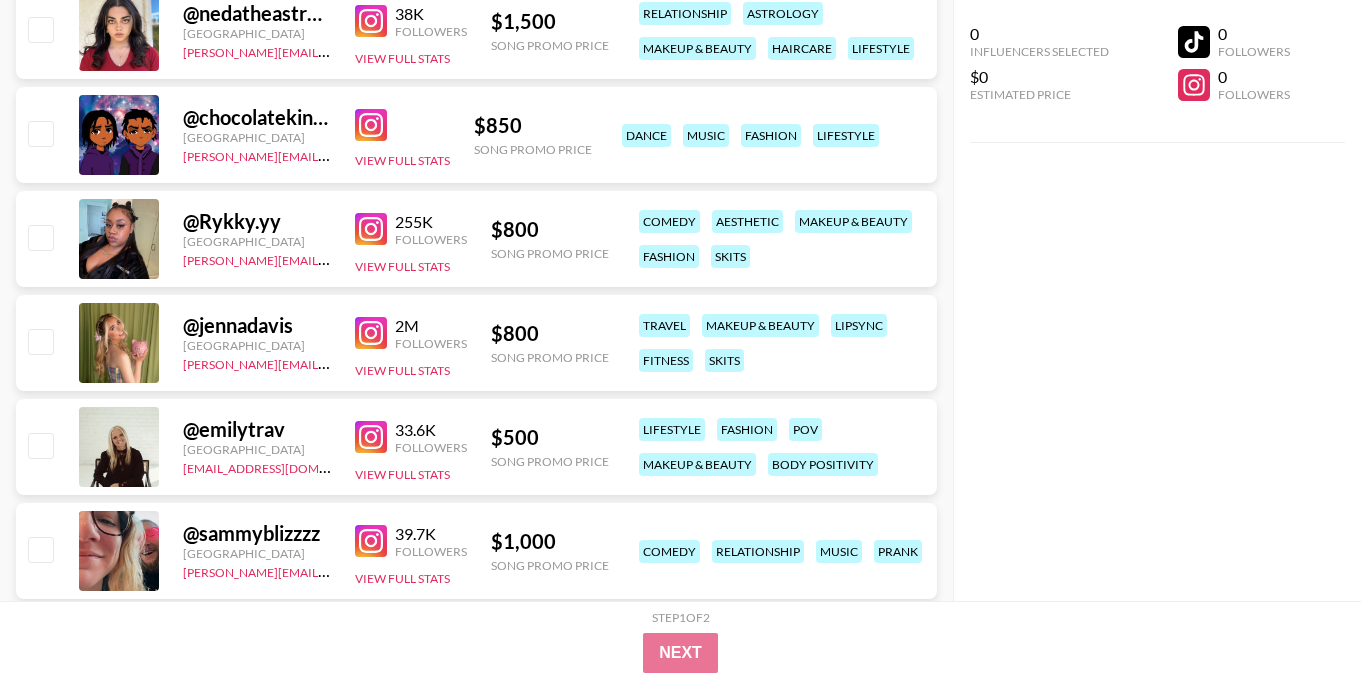 scroll, scrollTop: 8292, scrollLeft: 0, axis: vertical 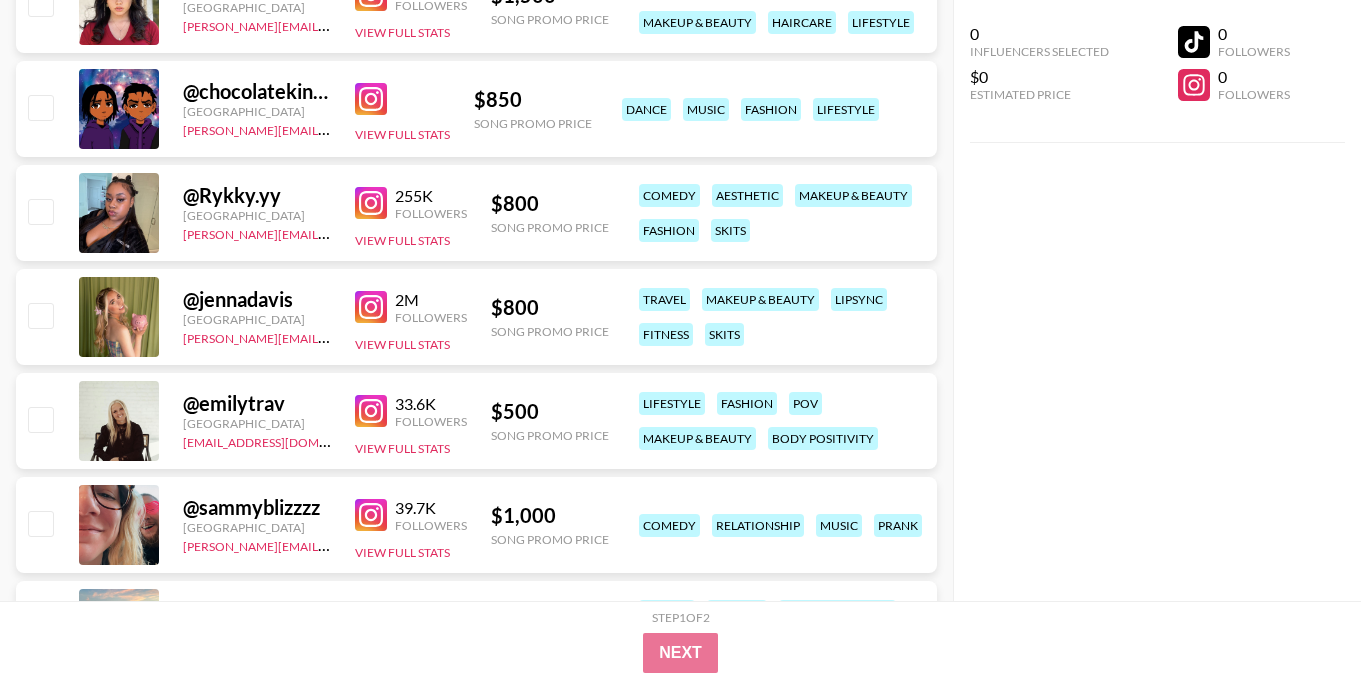 click at bounding box center (371, 307) 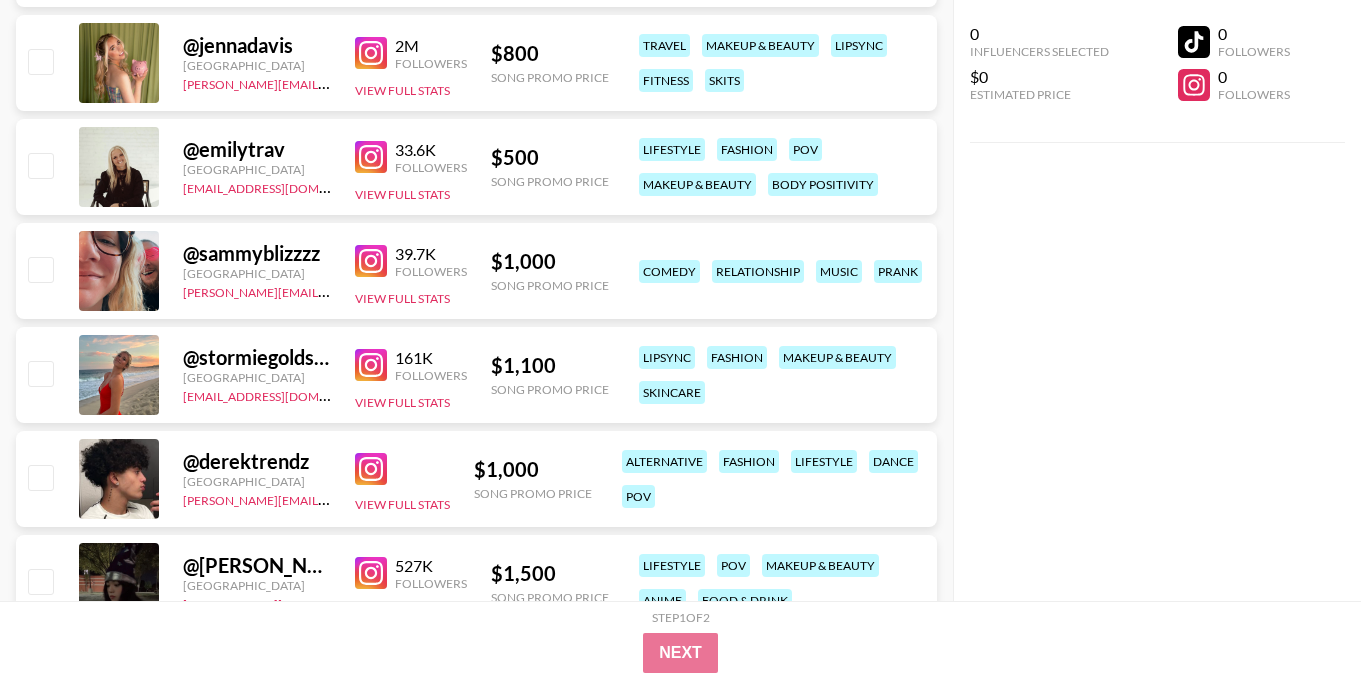 scroll, scrollTop: 8553, scrollLeft: 0, axis: vertical 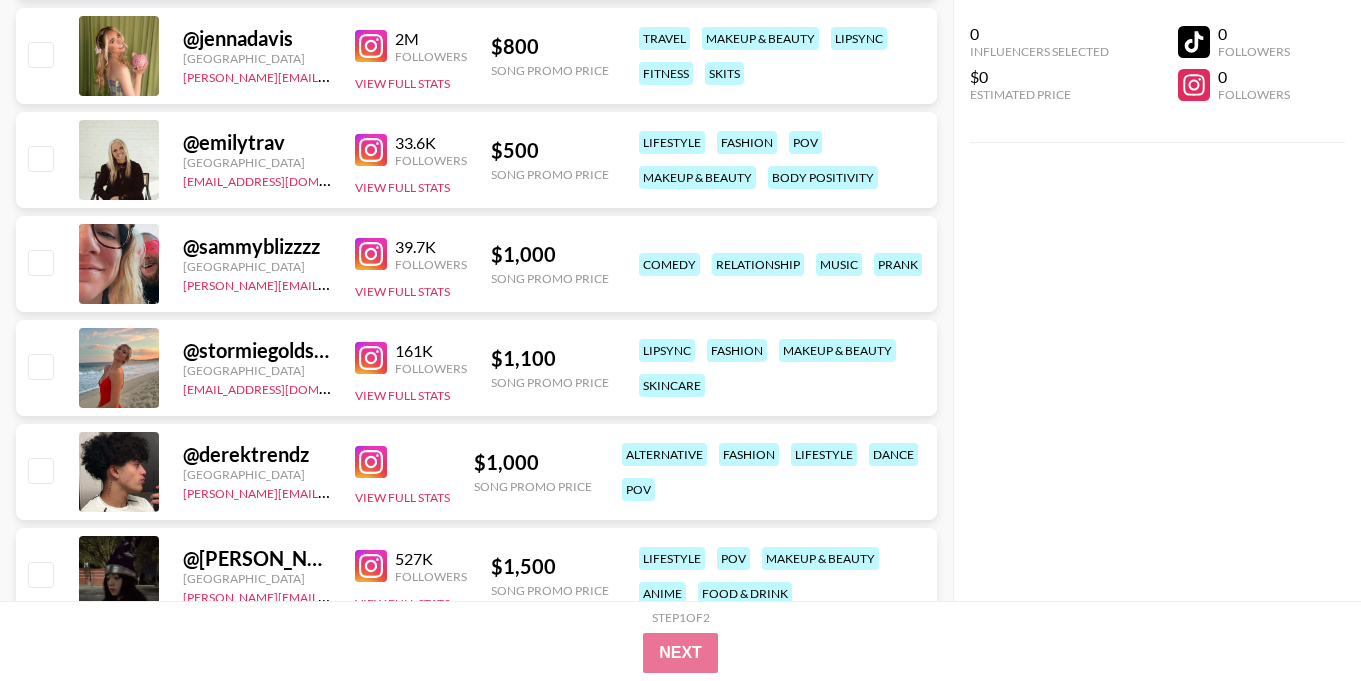click at bounding box center (371, 358) 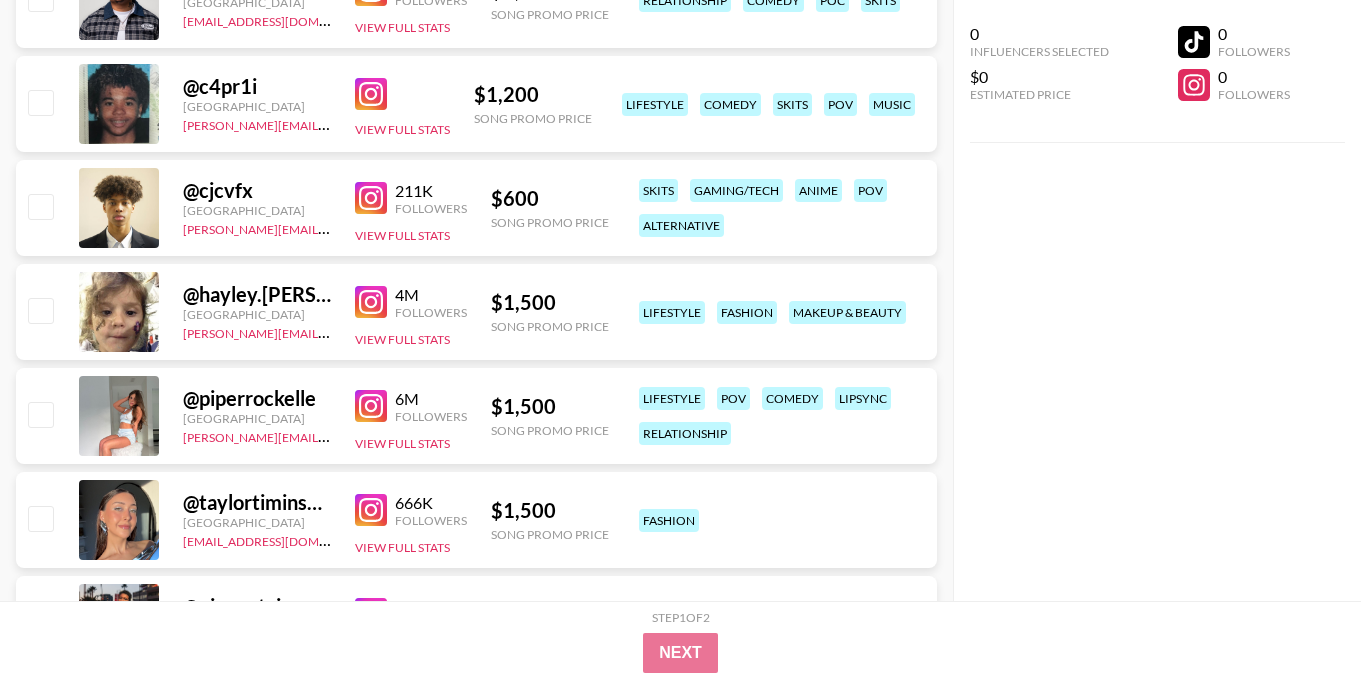 scroll, scrollTop: 0, scrollLeft: 0, axis: both 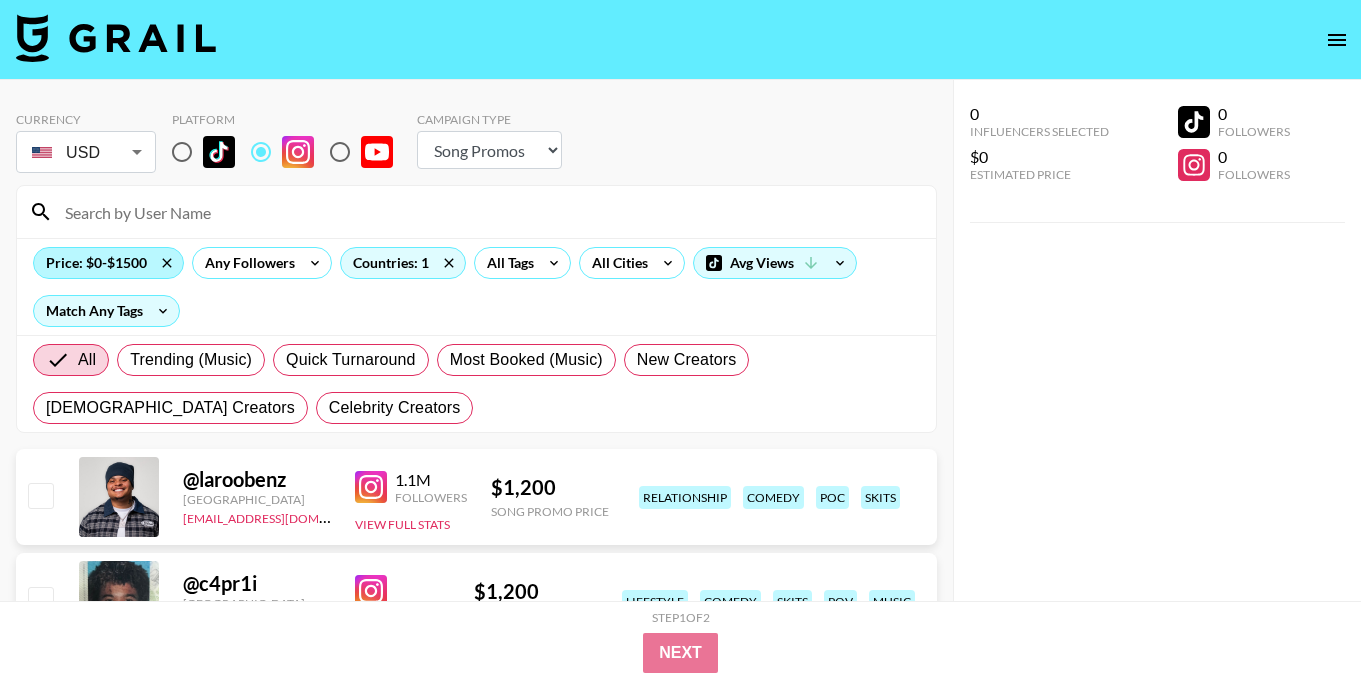 click on "Price: $0-$1500" at bounding box center [108, 263] 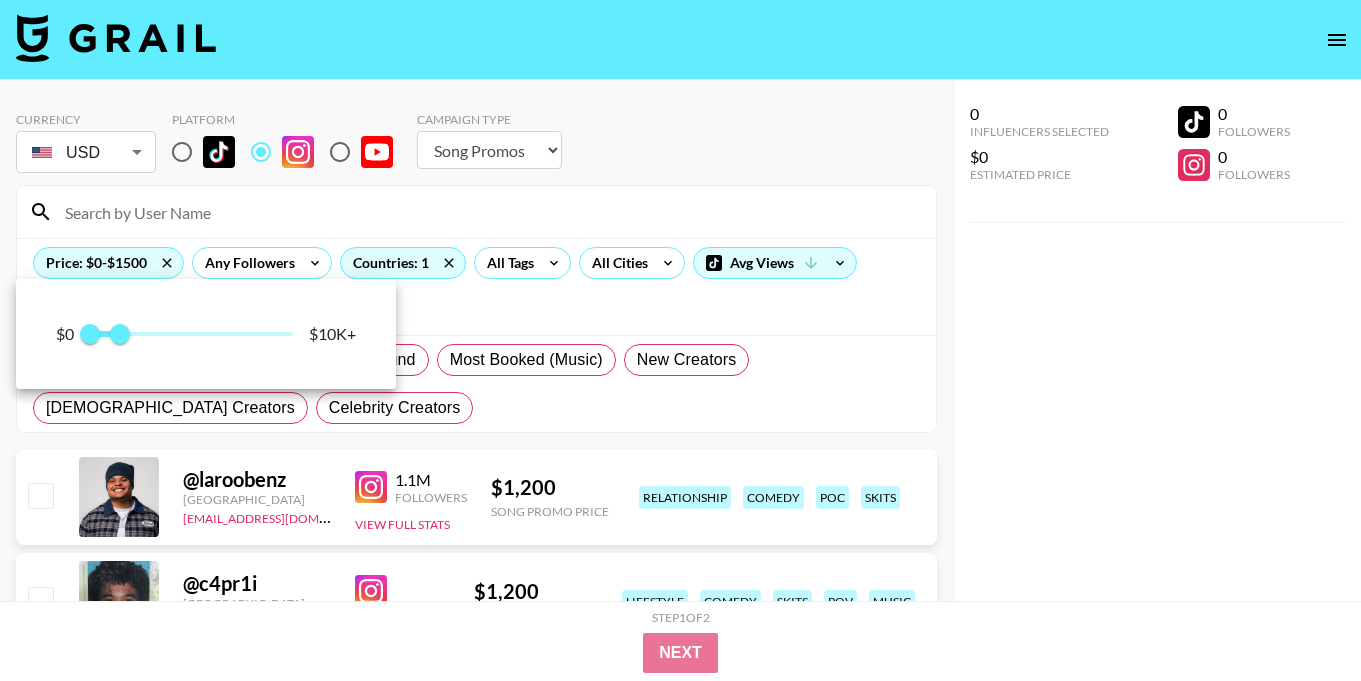 click at bounding box center (680, 340) 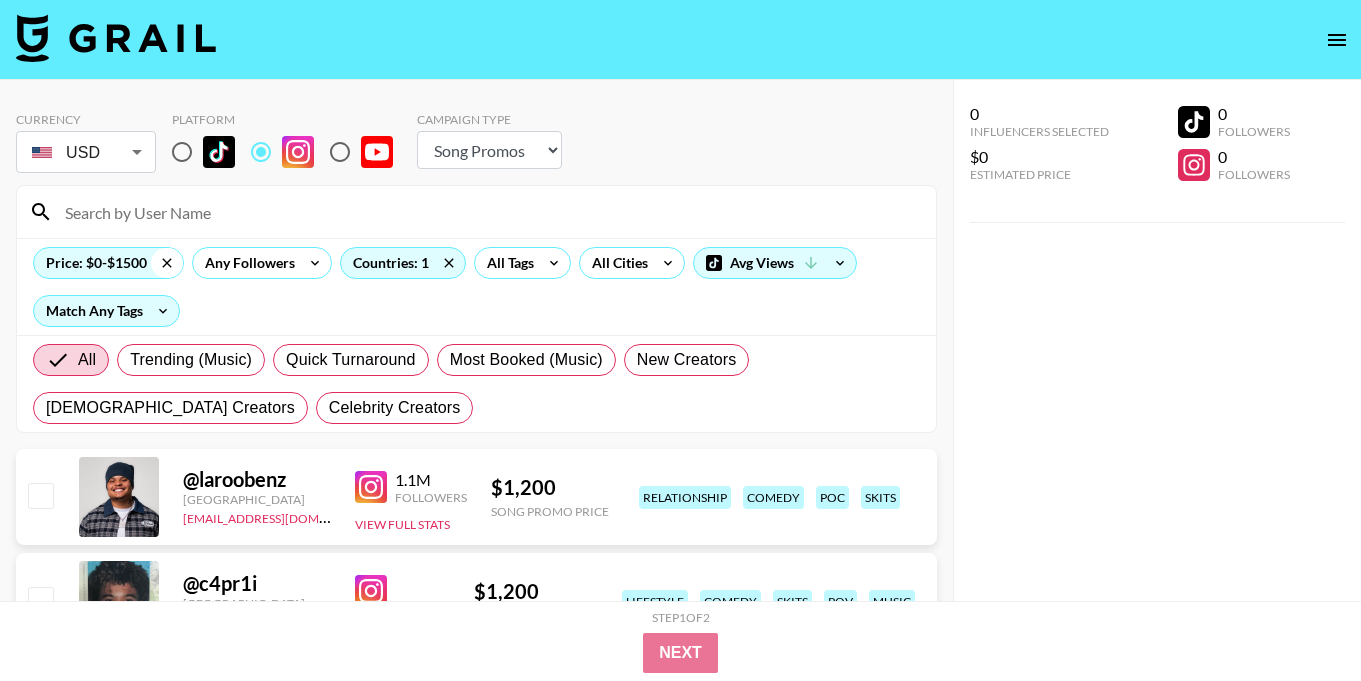 click 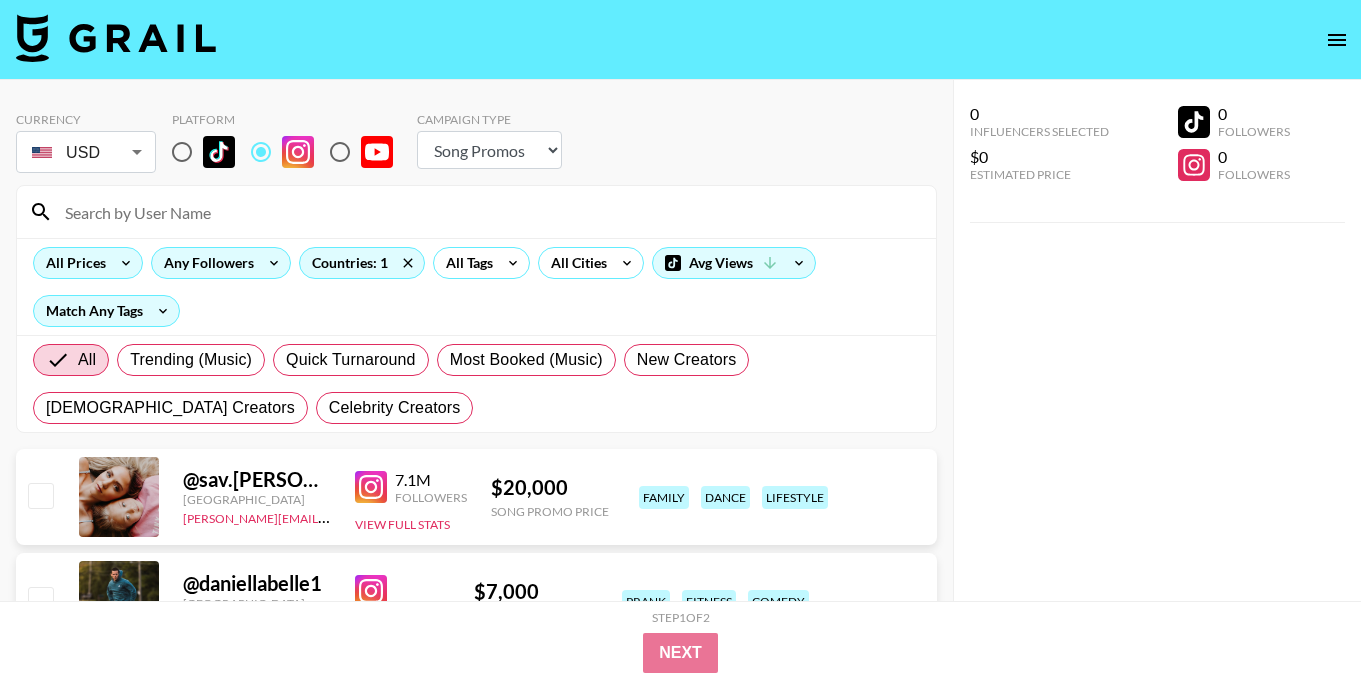 click on "Any Followers" at bounding box center (205, 263) 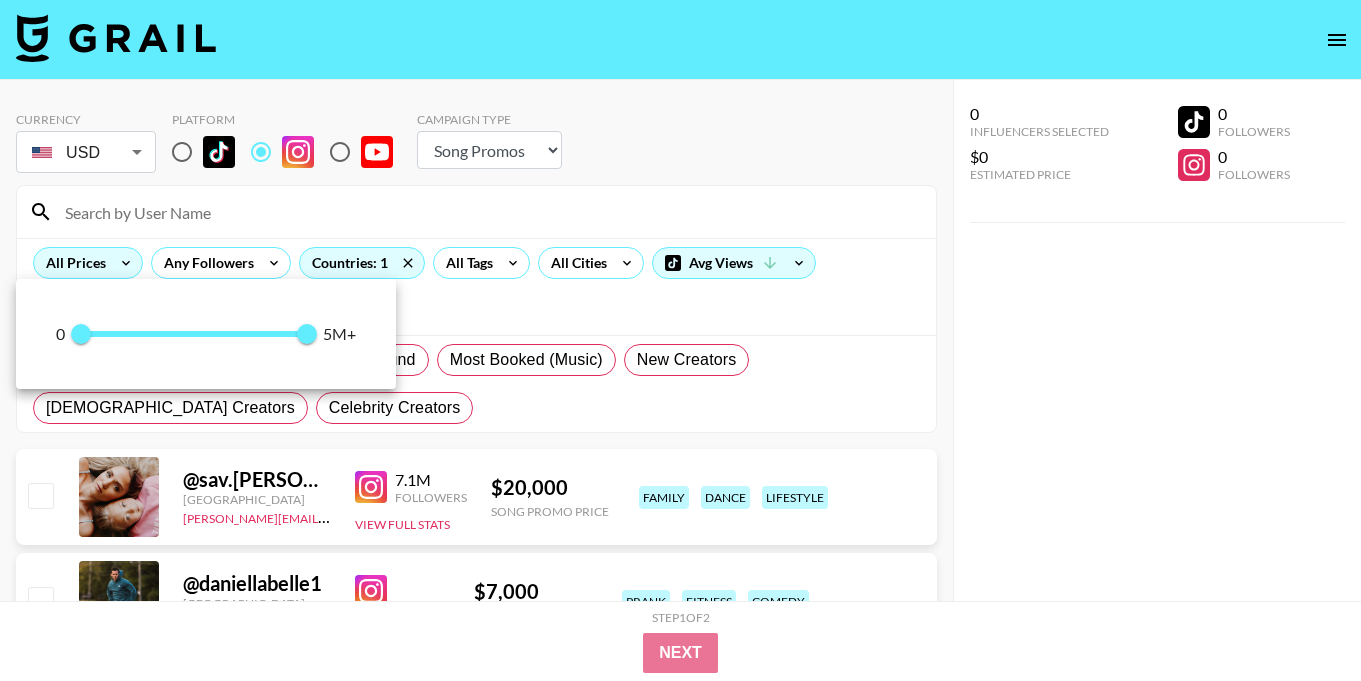 click at bounding box center (680, 340) 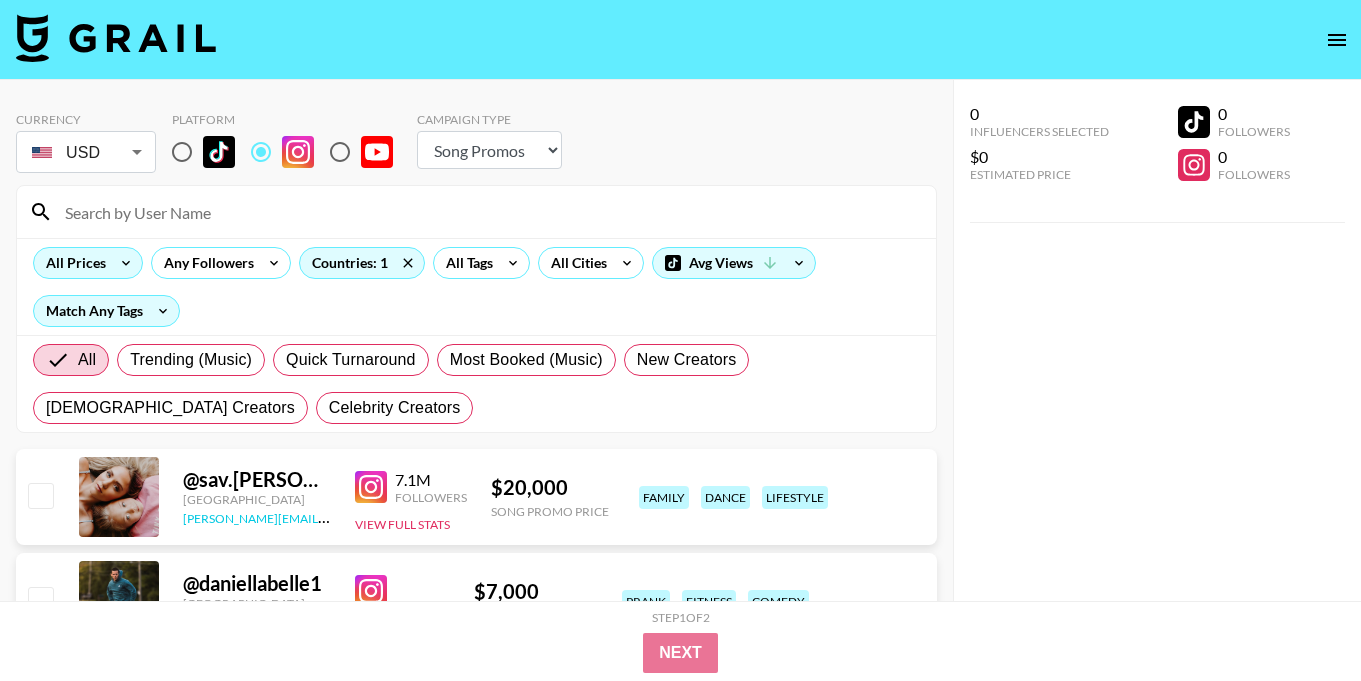 scroll, scrollTop: 15, scrollLeft: 0, axis: vertical 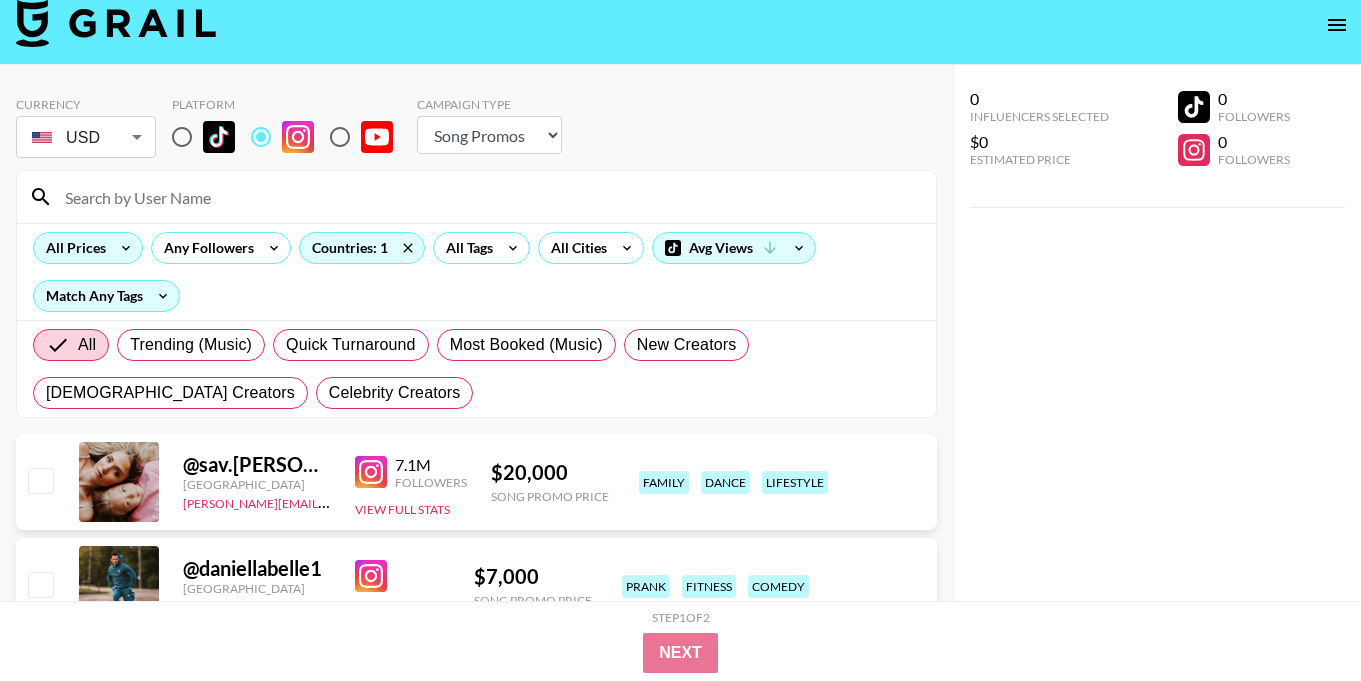 click on "All Prices" at bounding box center [72, 248] 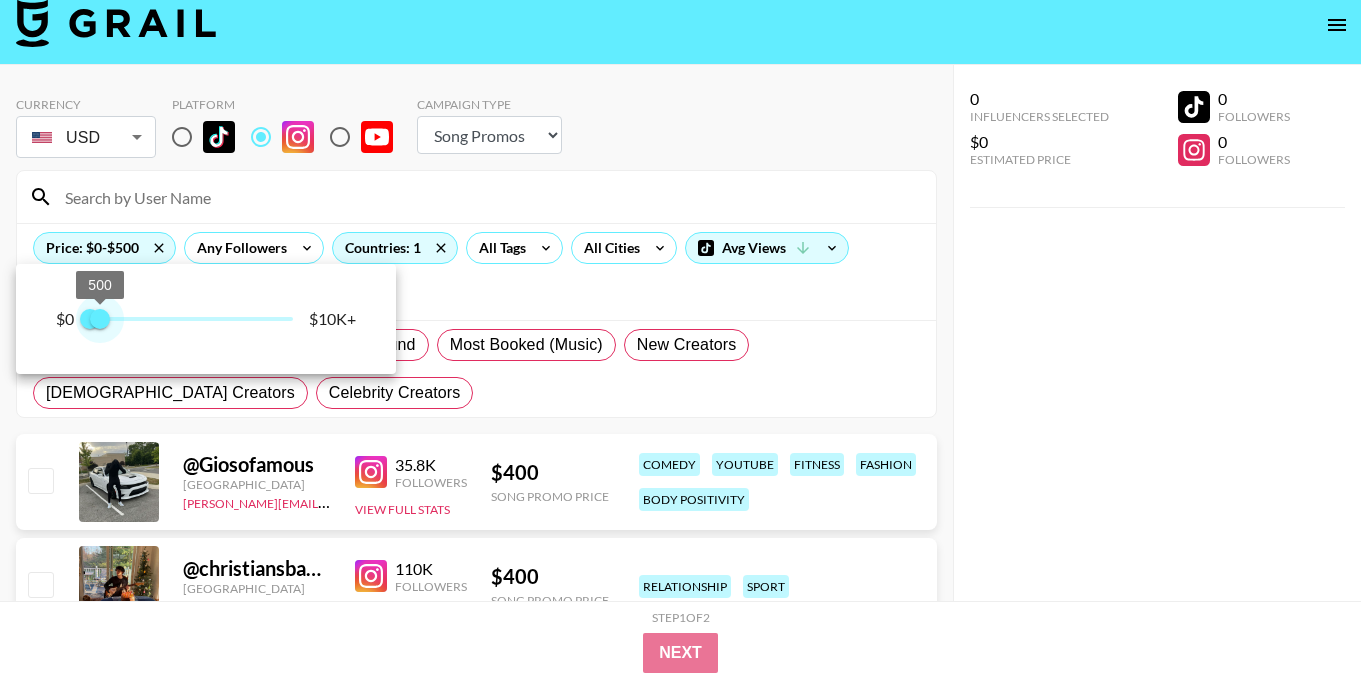 type on "500" 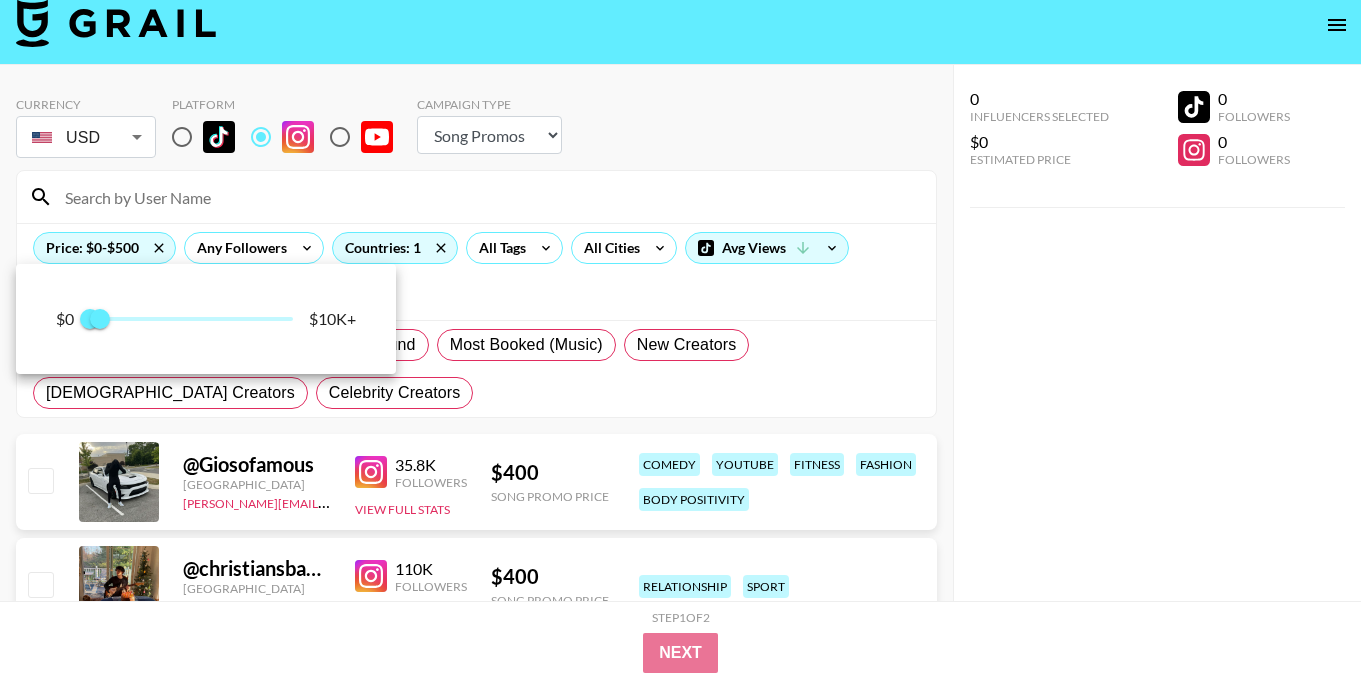 click at bounding box center [680, 340] 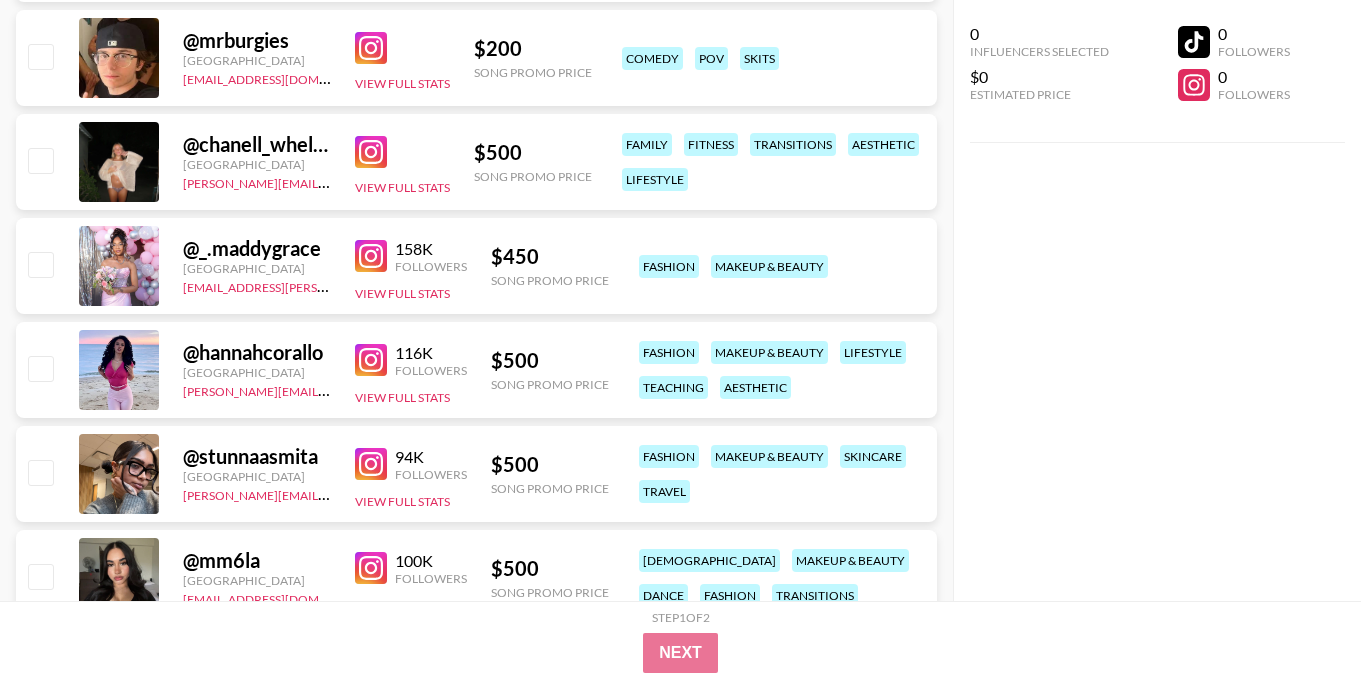 scroll, scrollTop: 3557, scrollLeft: 0, axis: vertical 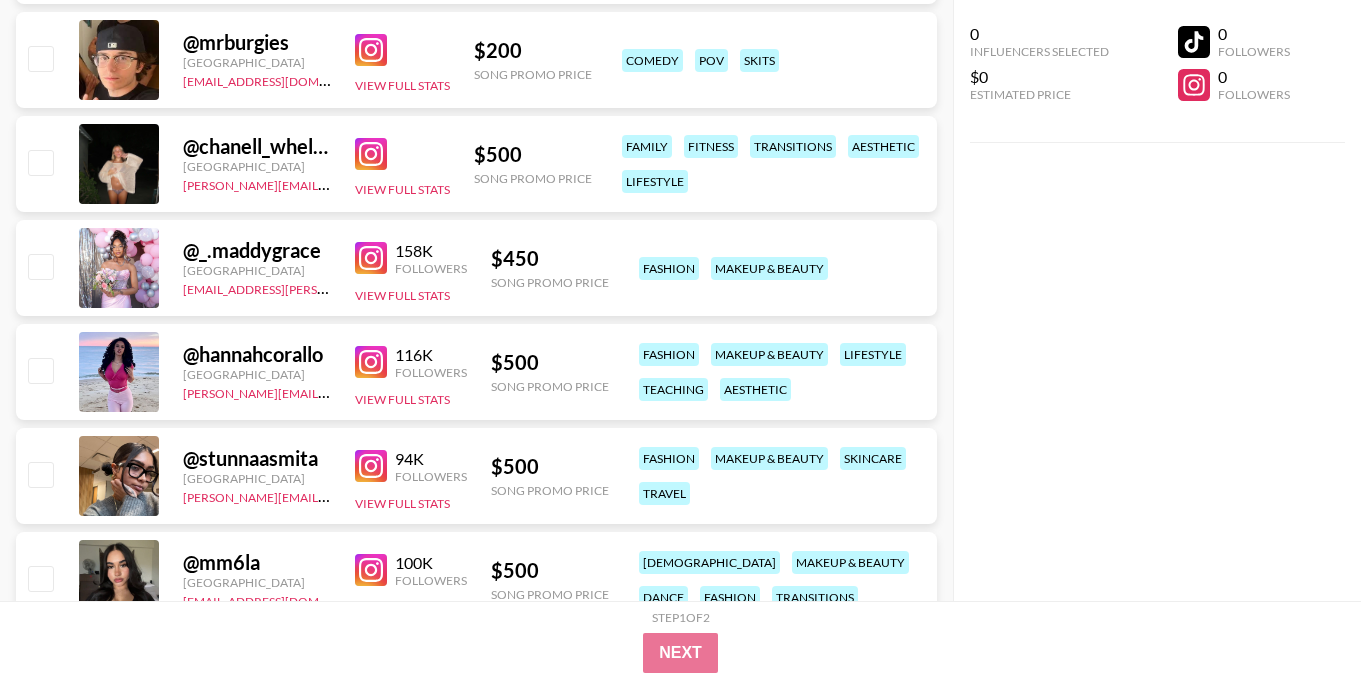 click at bounding box center [371, 154] 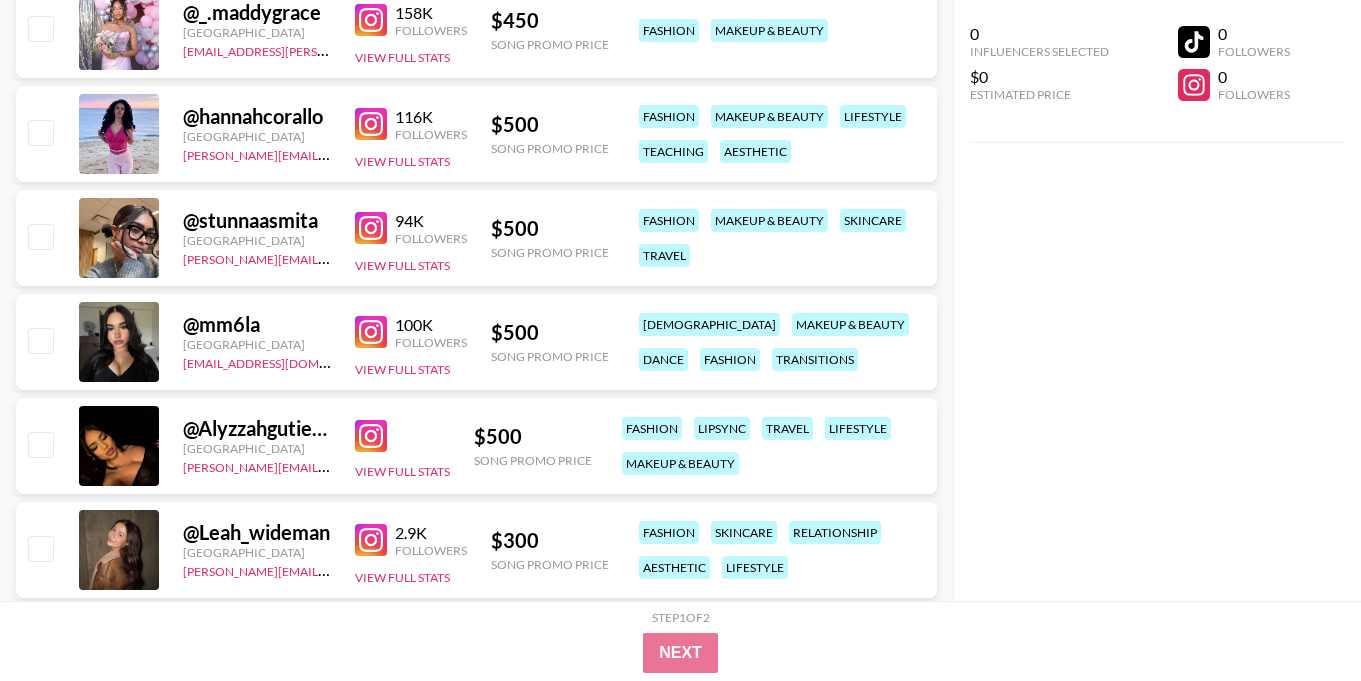 scroll, scrollTop: 3799, scrollLeft: 0, axis: vertical 